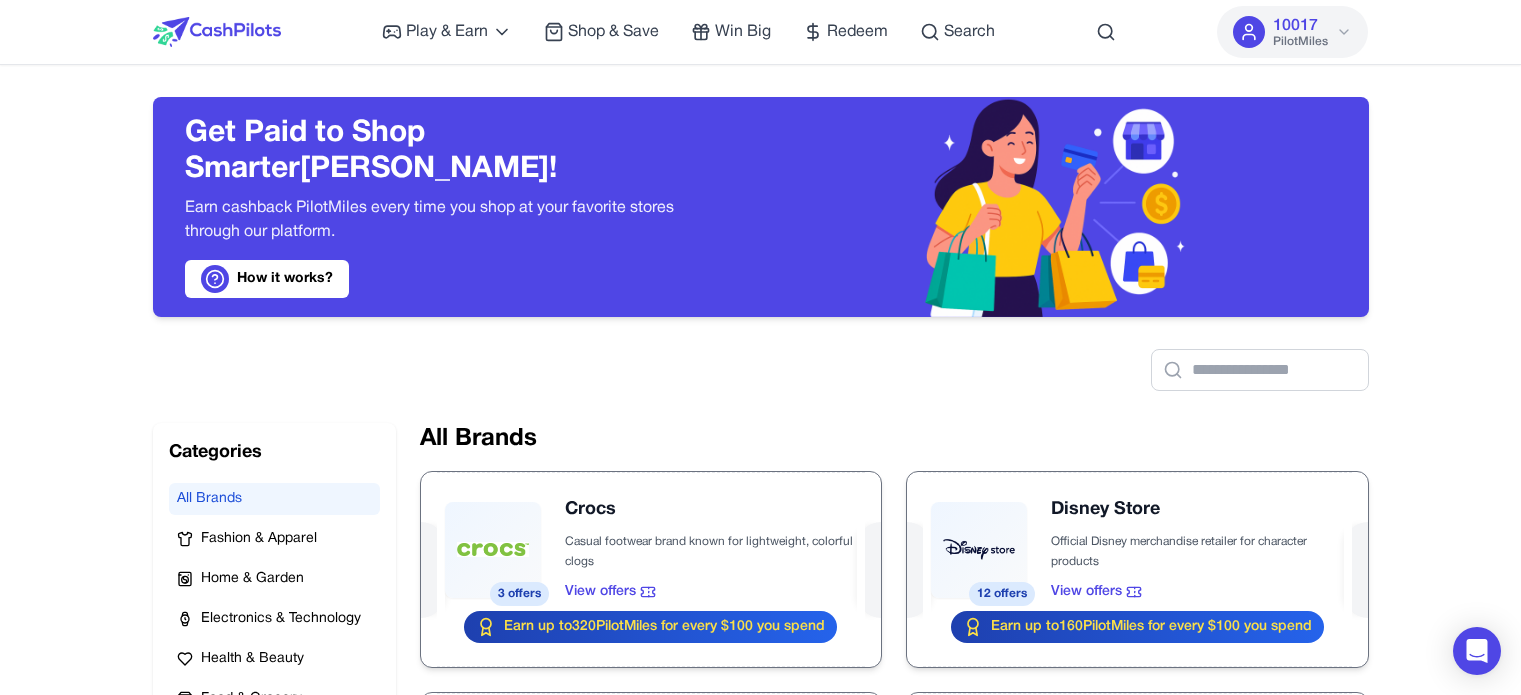 scroll, scrollTop: 0, scrollLeft: 0, axis: both 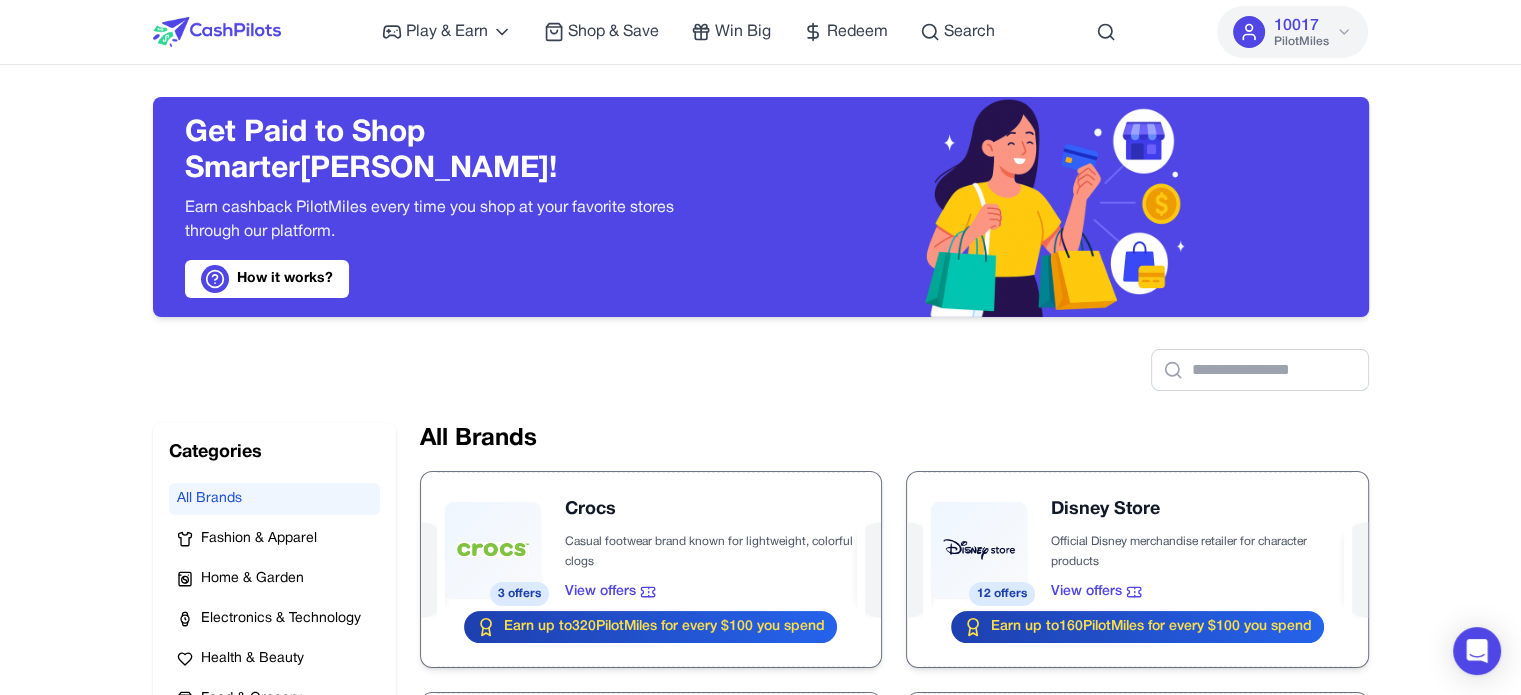click on "Play & Earn   Play Games Enjoy fun games and earn Try New App Test new app for rewards Answer Surveys Share opinions for PilotMiles Signup & Earn Join service, get rewards Read Articles Learn and earn PilotMiles Shop & Save   Win Big   Redeem   Search   10017 PilotMiles Home Play & Earn Shop & Save Win Big Redeem Search danidwek 10017 PilotMiles Get Paid to Shop Smarter  danidwek! Earn cashback PilotMiles every time you shop at your favorite stores through our platform. How it works? Brands Categories All Brands Fashion & Apparel Home & Garden Electronics & Technology Health & Beauty Food & Grocery Kids & Baby Sports & Outdoors Automotive & Transportation Entertainment & Media Business & Office Specialty & Other Services & Subscriptions All Brands 3   offers Crocs Casual footwear brand known for lightweight, colorful clogs View offers Earn up to  320  PilotMiles for every $100 you spend 12   offers Disney Store Official Disney merchandise retailer for character products View offers Earn up to  160 2   offers" at bounding box center [760, 1628] 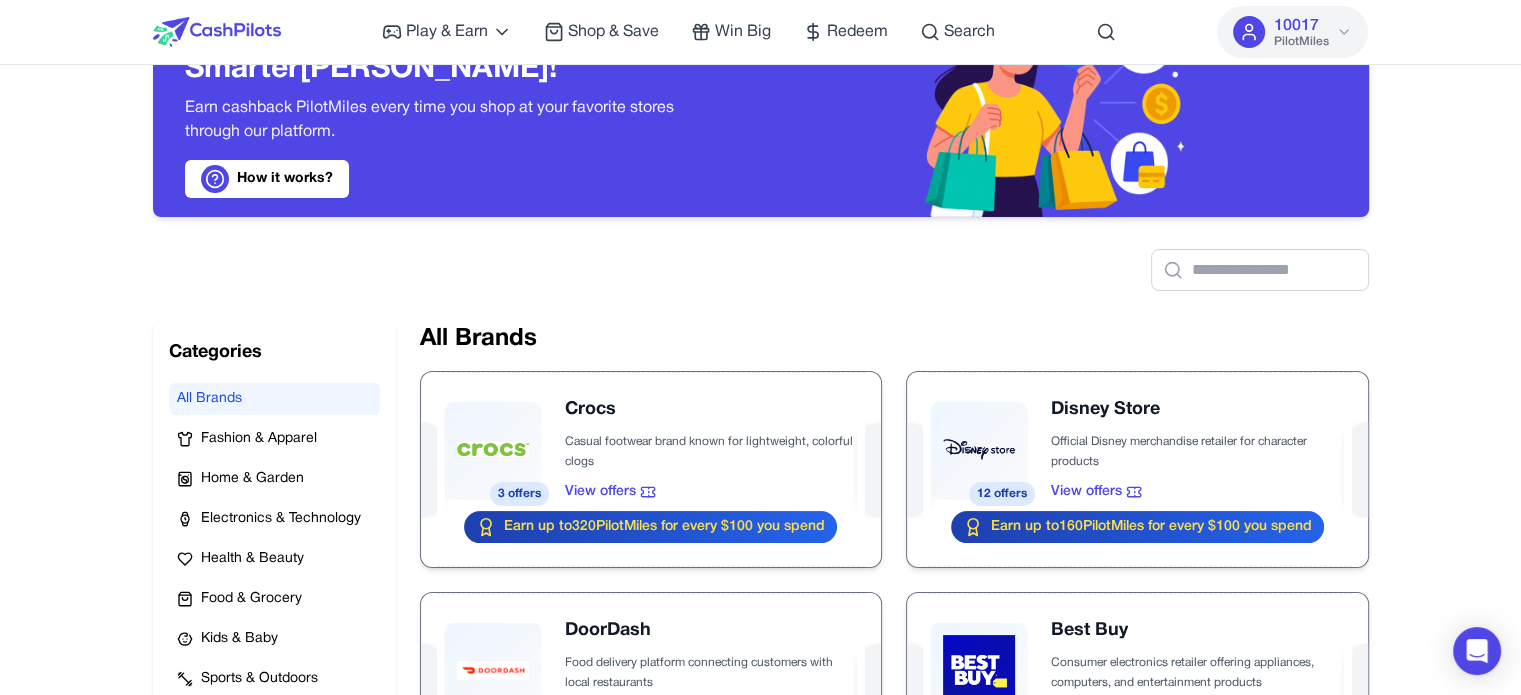 scroll, scrollTop: 300, scrollLeft: 0, axis: vertical 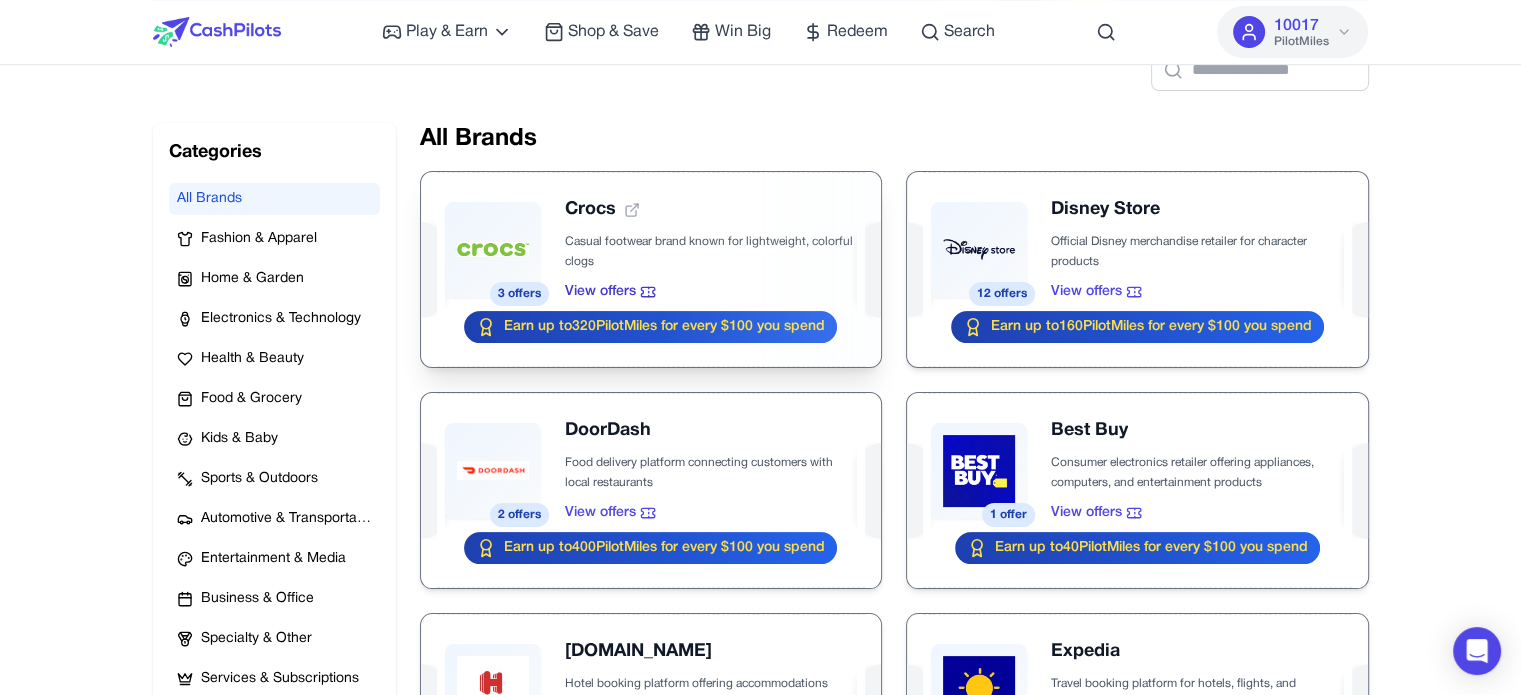 click at bounding box center (651, 269) 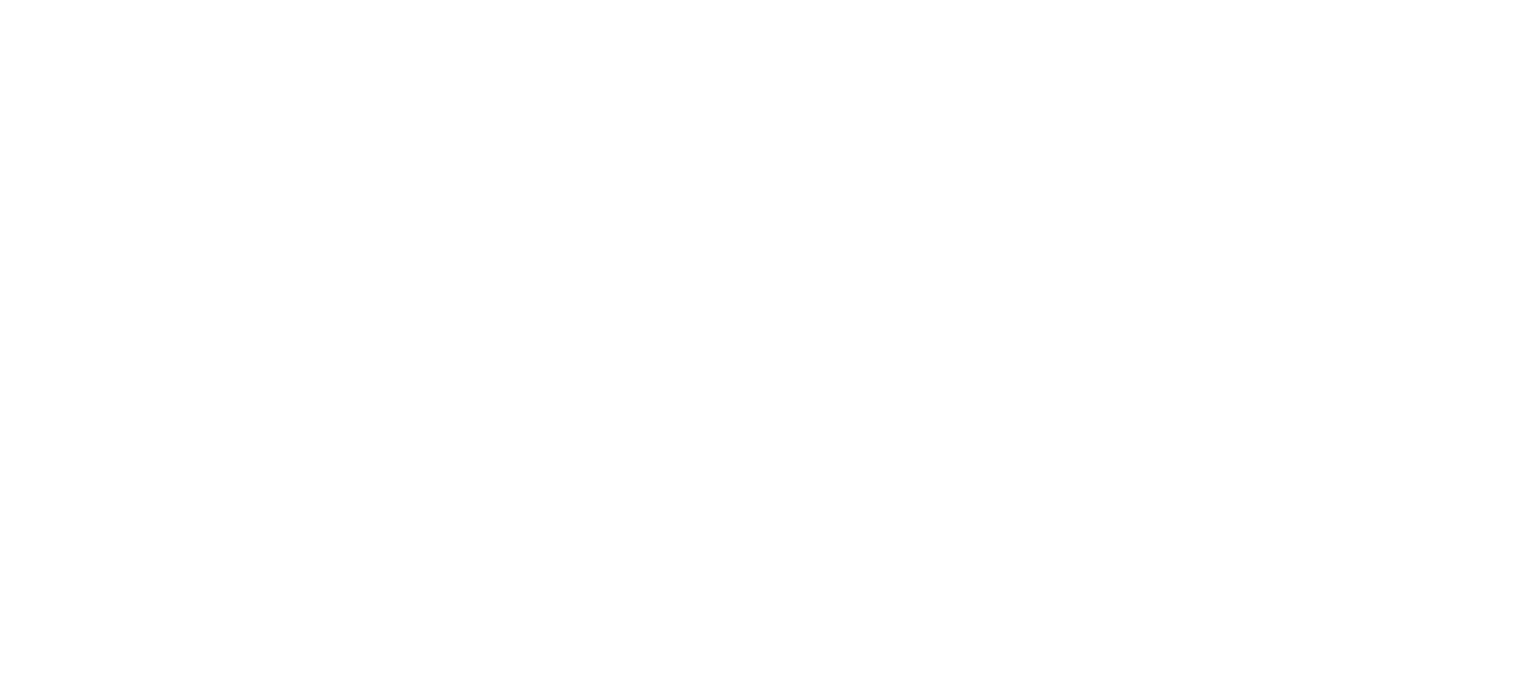 scroll, scrollTop: 0, scrollLeft: 0, axis: both 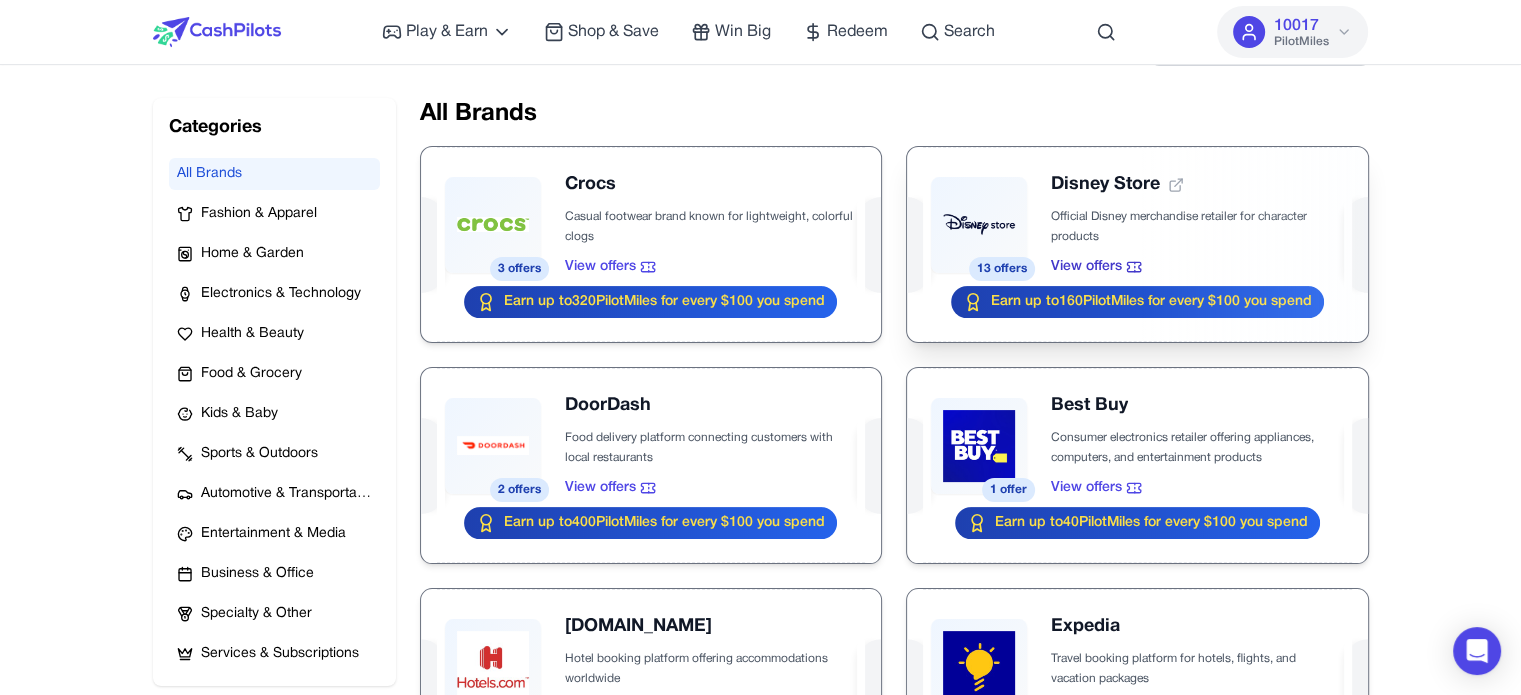 click at bounding box center [1137, 244] 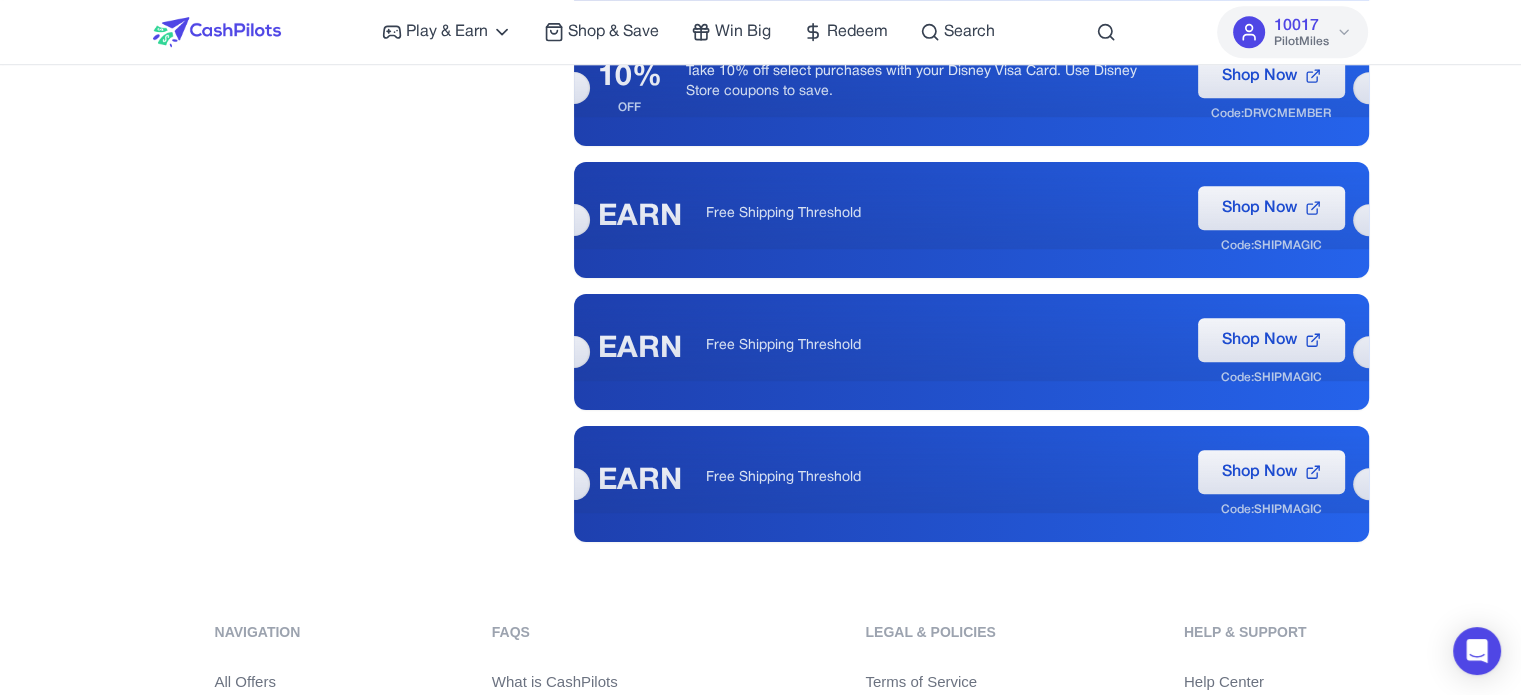scroll, scrollTop: 1300, scrollLeft: 0, axis: vertical 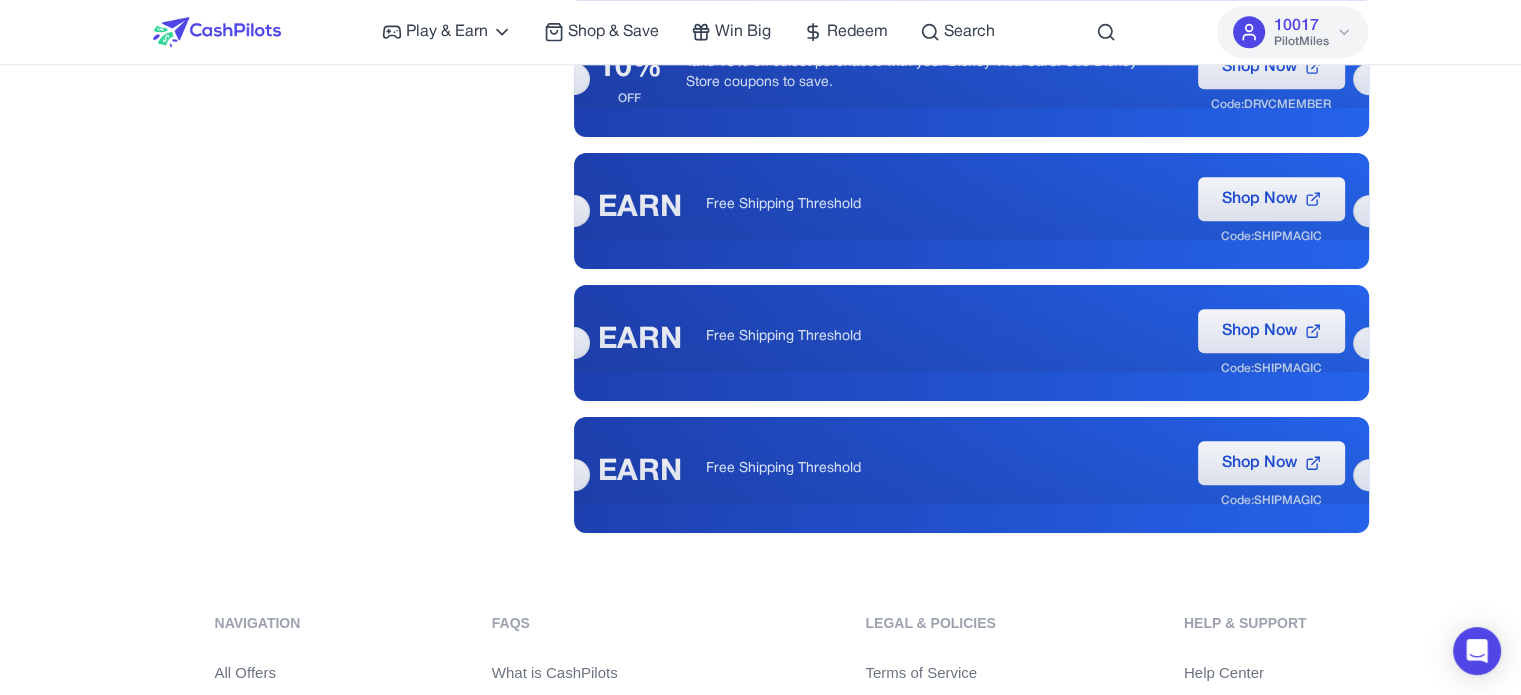 click on "Play & Earn   Play Games Enjoy fun games and earn Try New App Test new app for rewards Answer Surveys Share opinions for PilotMiles Signup & Earn Join service, get rewards Read Articles Learn and earn PilotMiles Shop & Save   Win Big   Redeem   Search   10017 PilotMiles Home Play & Earn Shop & Save Win Big Redeem Search danidwek 10017 PilotMiles Back to Coupons 13   offers  available Disney Store Official Disney merchandise retailer for character products Earn up to  160  PilotMiles for every $100 you spend Shop Now Available Deals 1.6% CASHBACK Earn up to  160  PilotMiles for every $100 you spend Shop Now EARN Free Shipping Threshold Shop Now Code:  SHIPMAGIC EARN Free Shipping Threshold Shop Now Code:  SHIPMAGIC EARN Free Shipping Threshold Shop Now Code:  SHIPMAGIC EARN Free Shipping Threshold Shop Now Code:  SHIPMAGIC EARN Free Shipping Threshold Shop Now Code:  SHIPMAGIC EARN Free Shipping Threshold Shop Now Code:  SHIPMAGIC EARN Free Shipping Threshold Shop Now Code:  SHIPMAGIC EARN Shop Now Code:  10%" at bounding box center [760, -120] 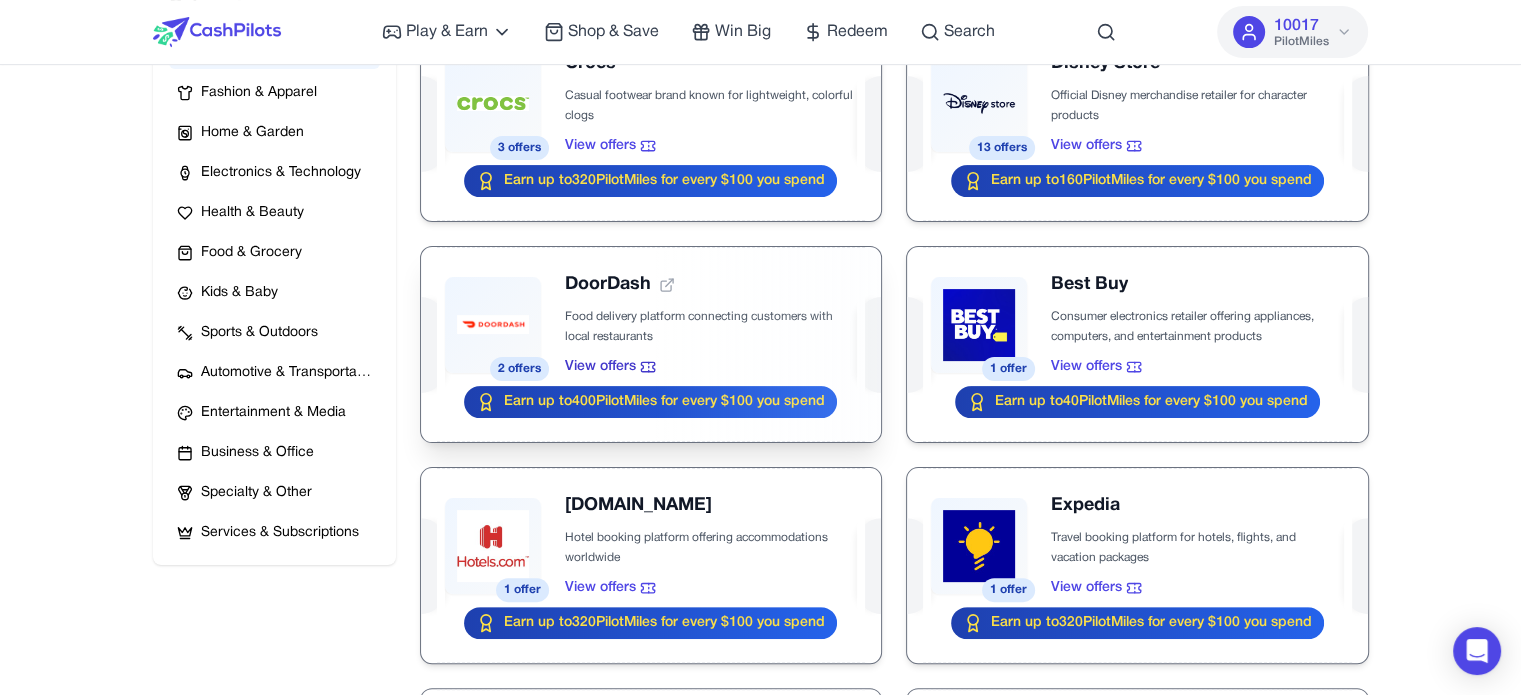 scroll, scrollTop: 451, scrollLeft: 0, axis: vertical 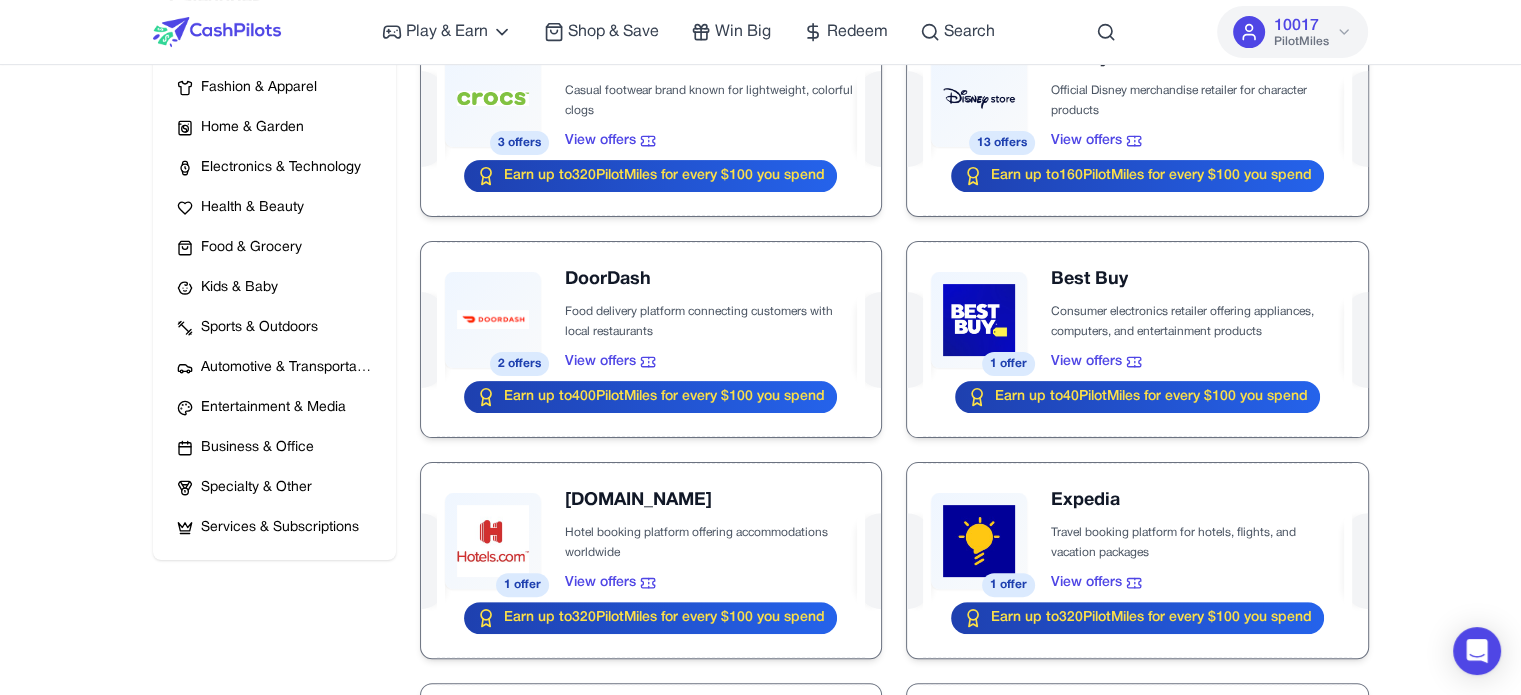 click at bounding box center [651, 339] 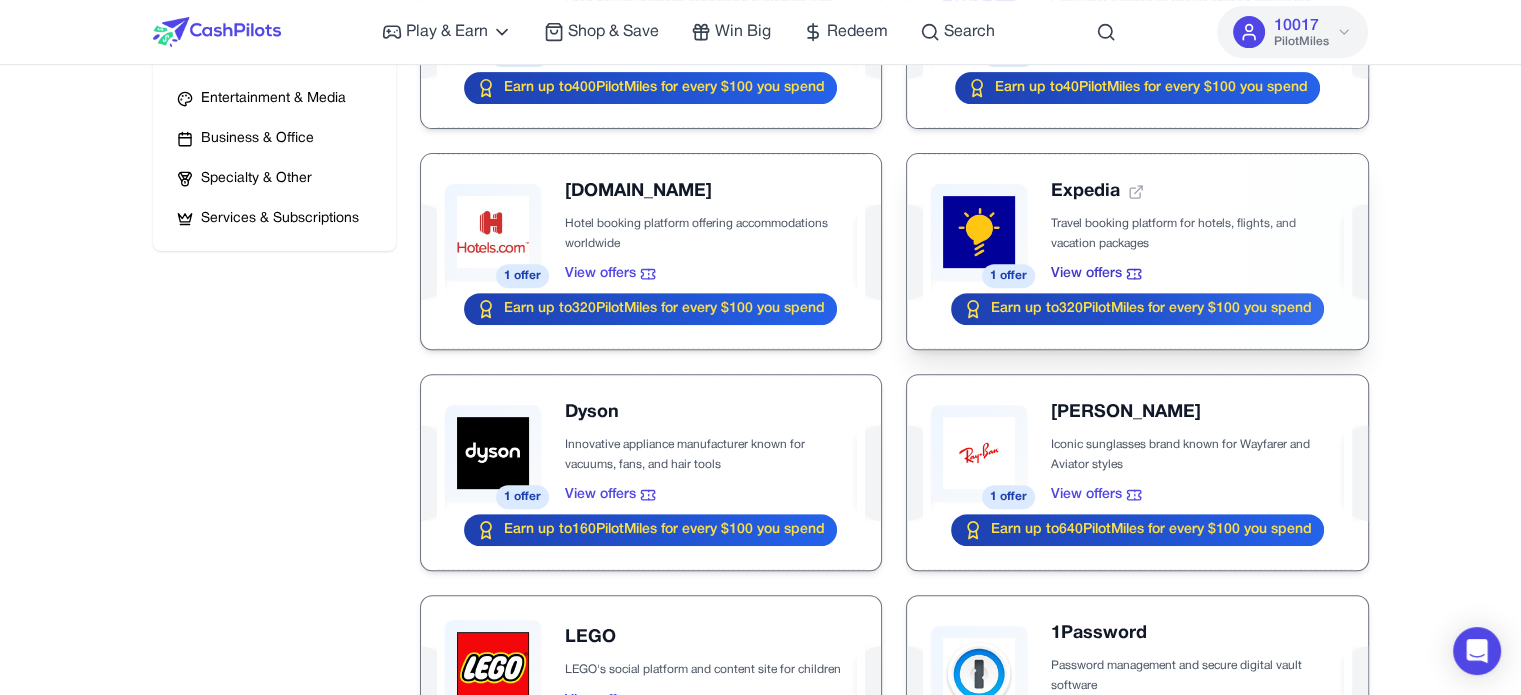scroll, scrollTop: 576, scrollLeft: 0, axis: vertical 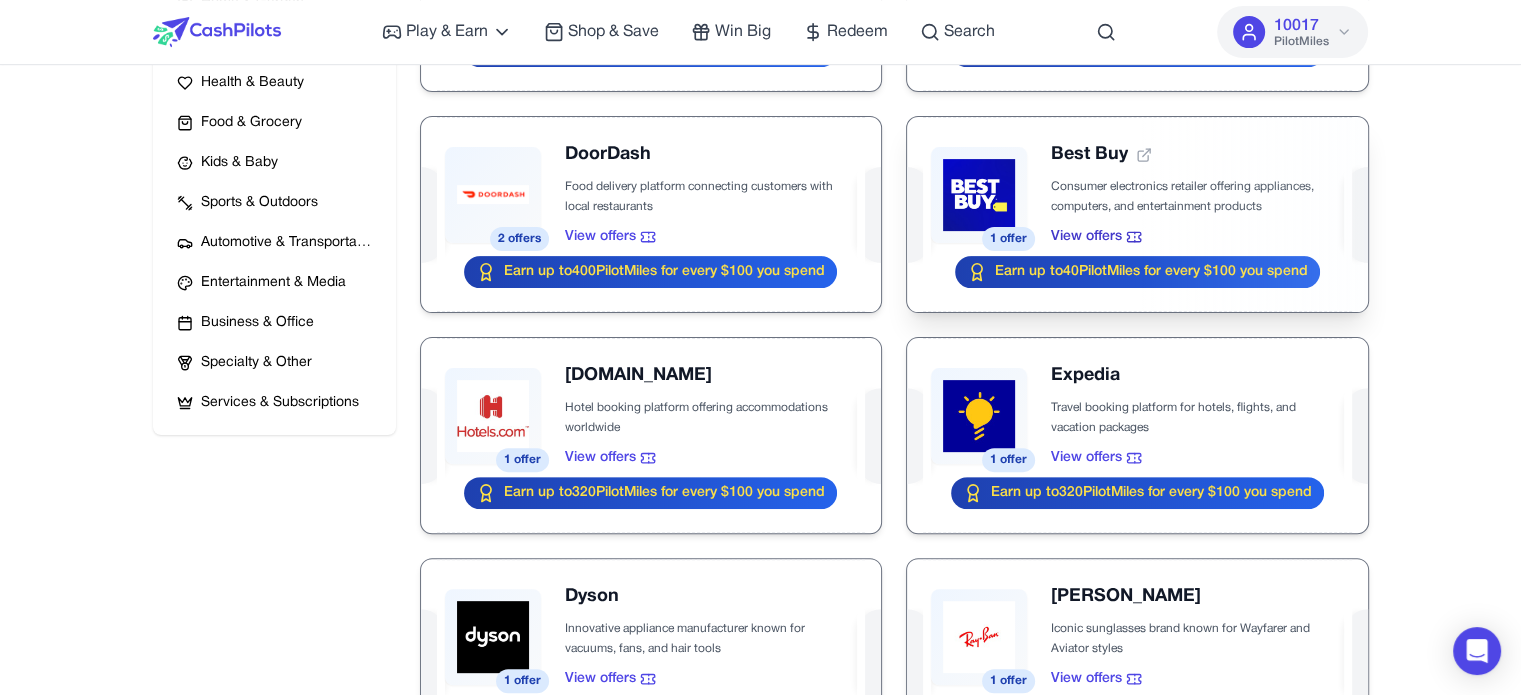 click at bounding box center [1137, 214] 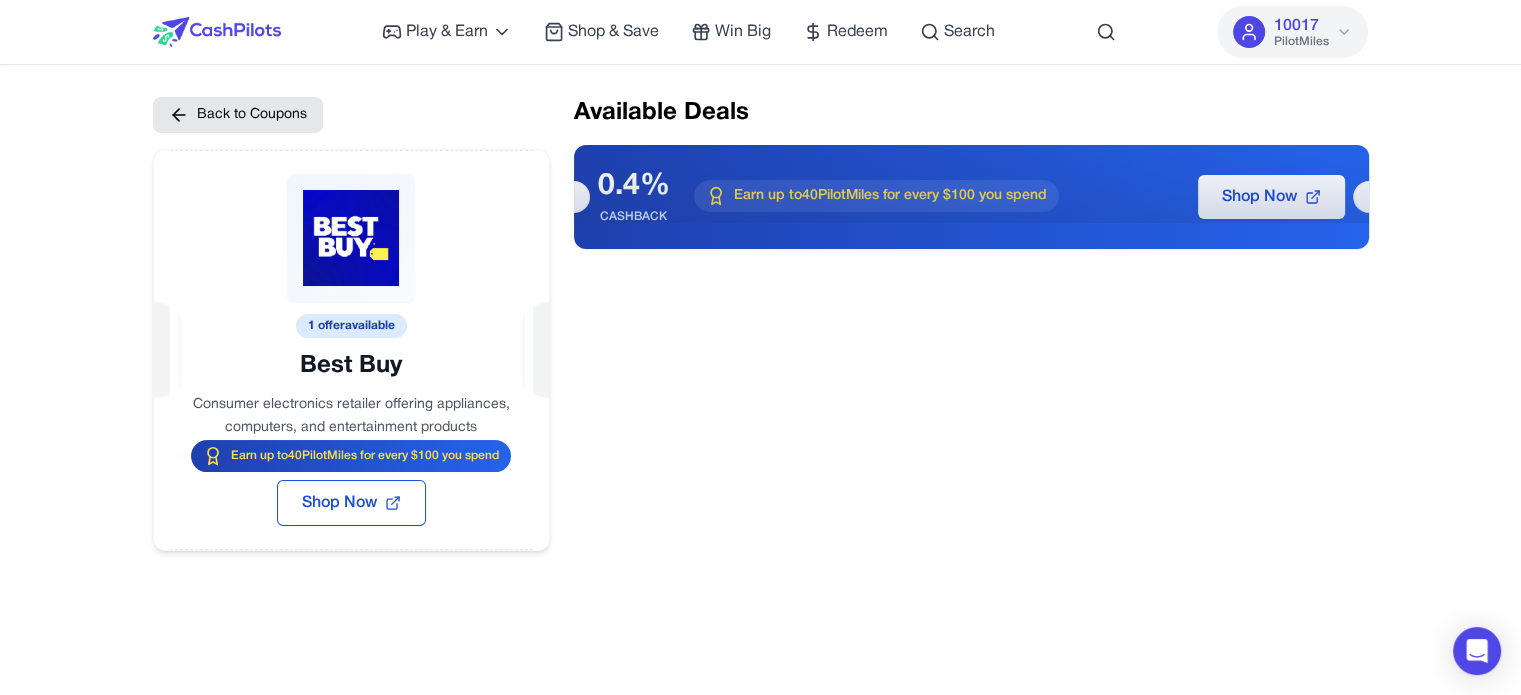 scroll, scrollTop: 576, scrollLeft: 0, axis: vertical 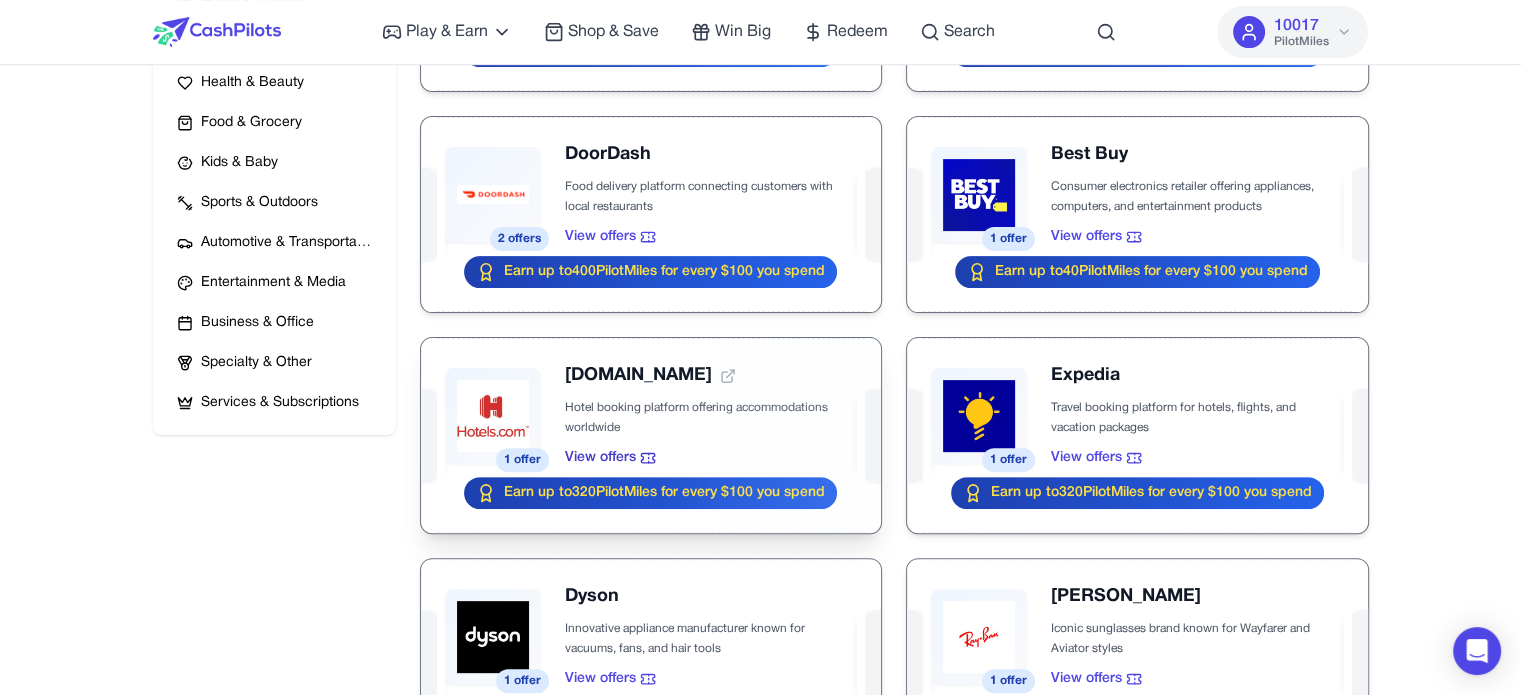 click at bounding box center (651, 435) 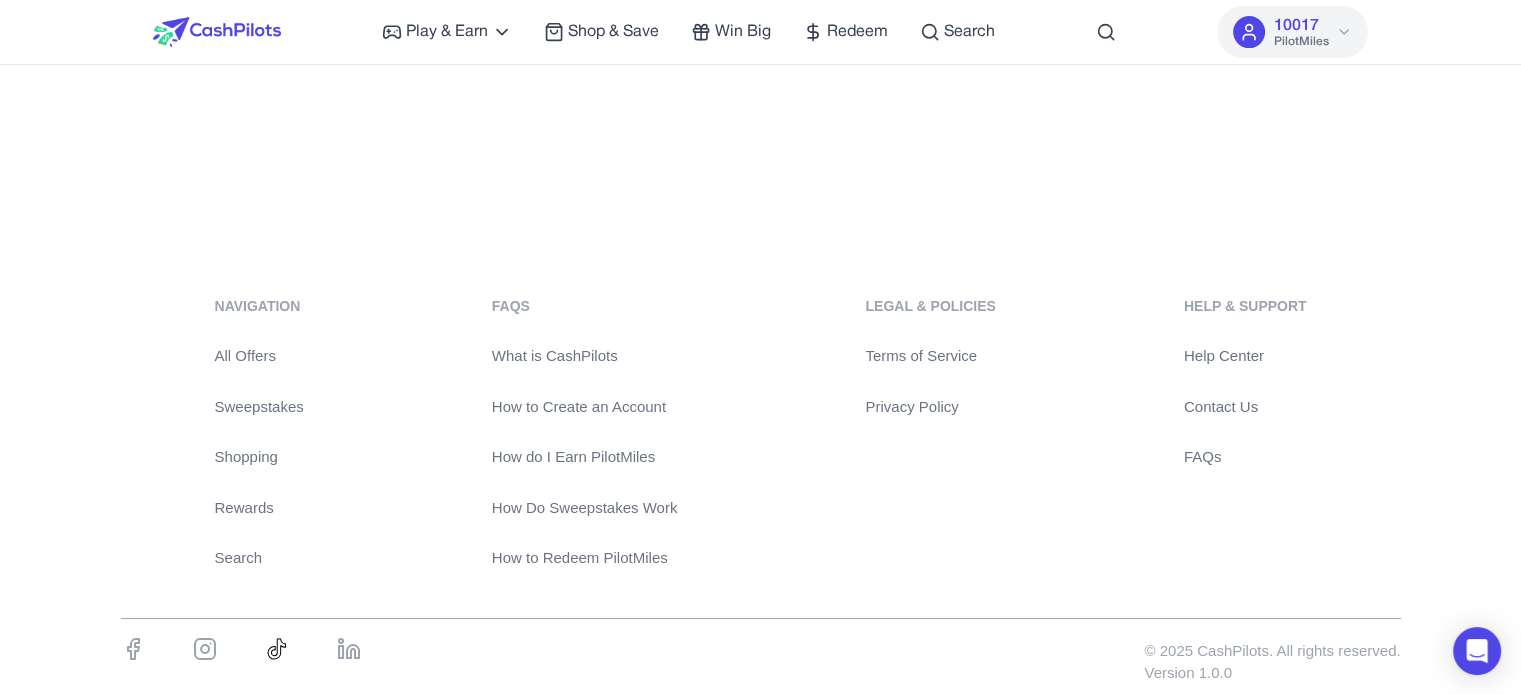 scroll, scrollTop: 0, scrollLeft: 0, axis: both 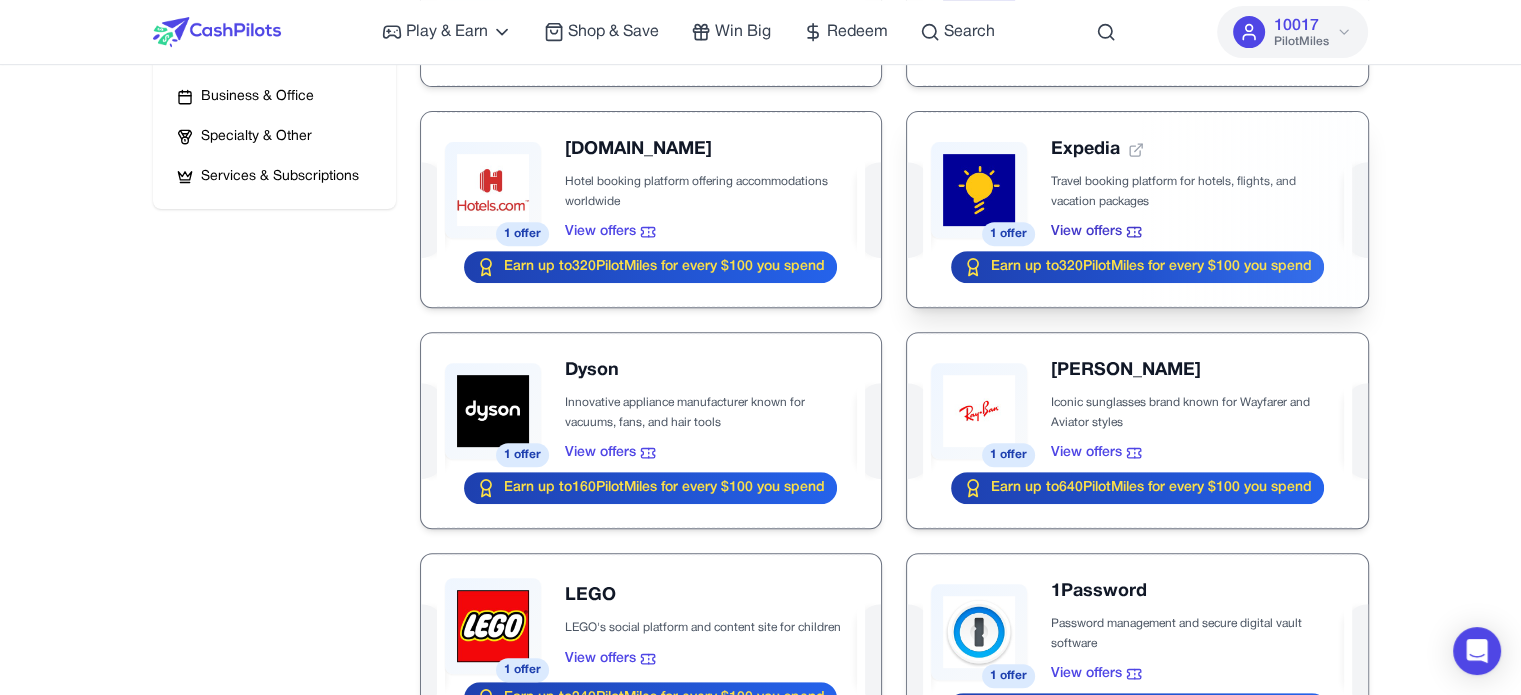 click at bounding box center [1137, 209] 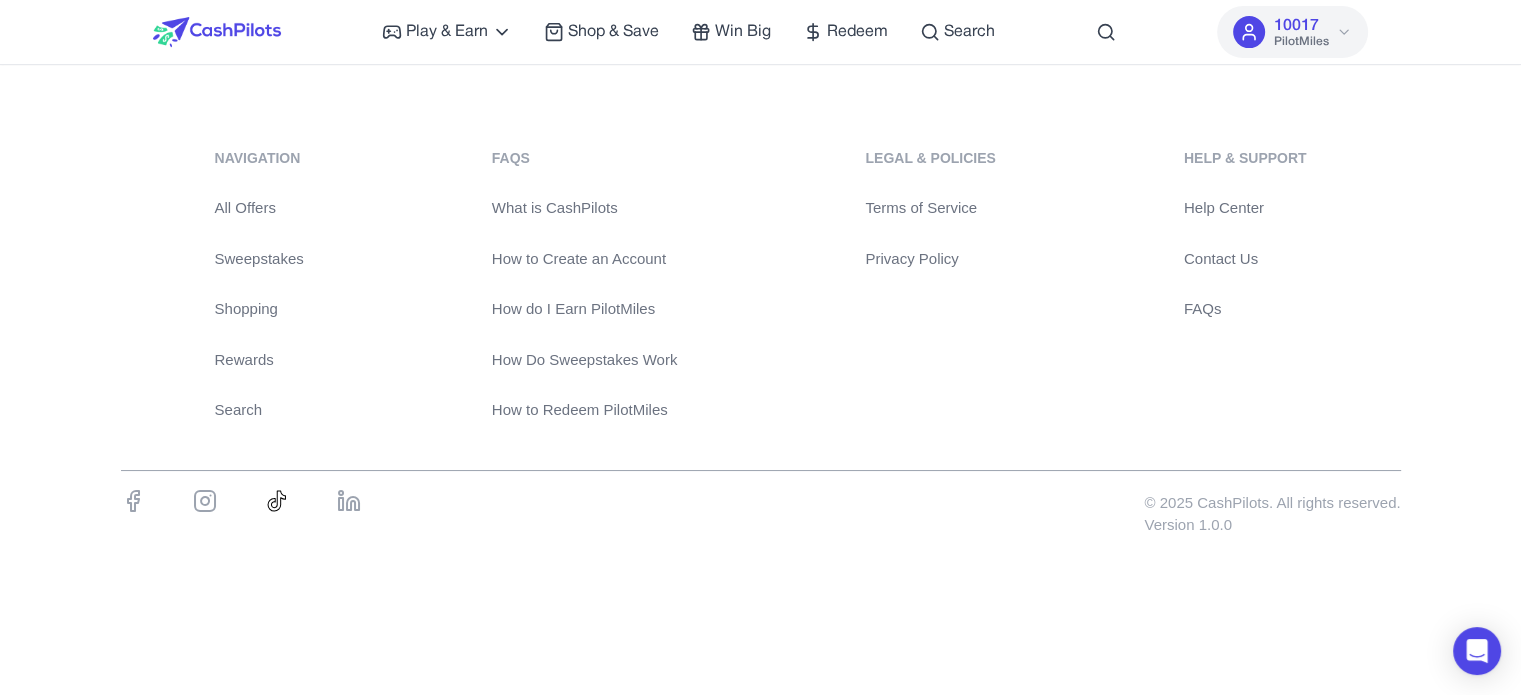 scroll, scrollTop: 0, scrollLeft: 0, axis: both 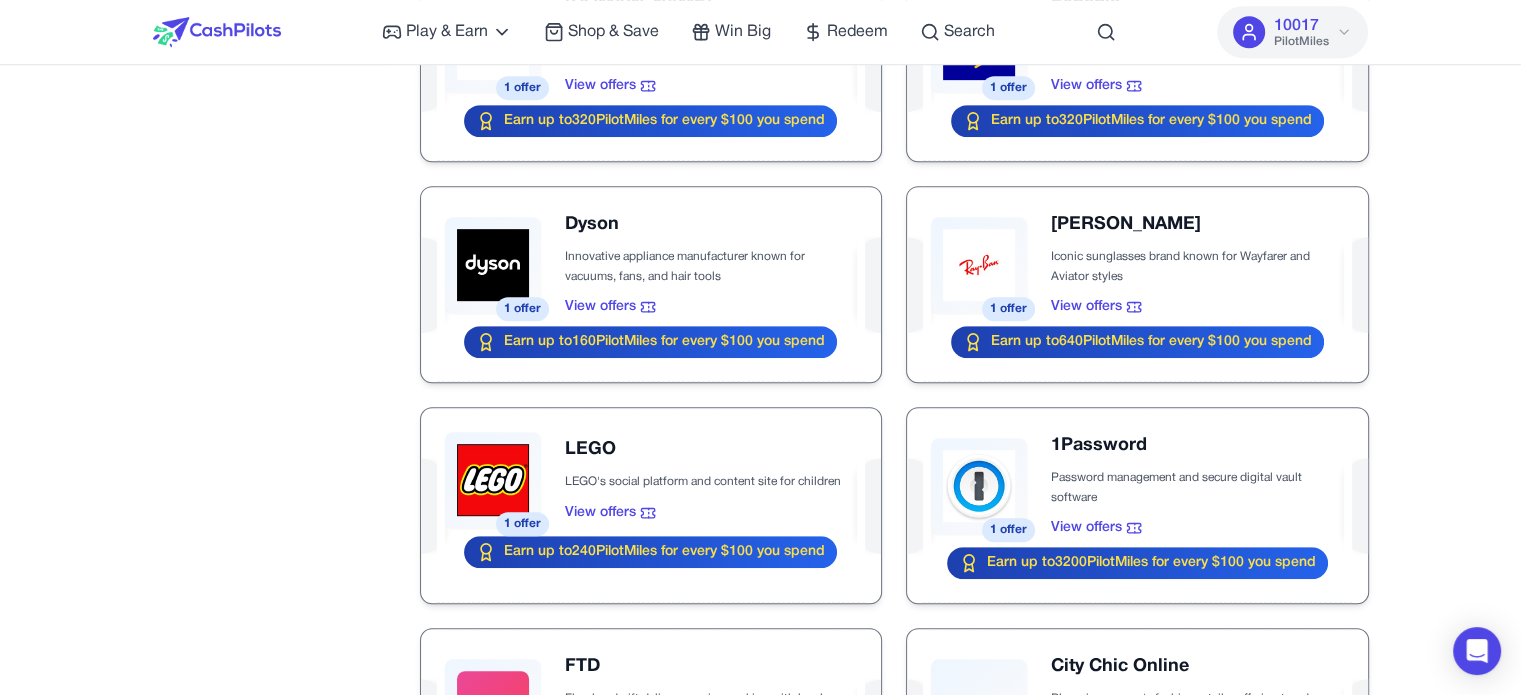 click at bounding box center (651, 284) 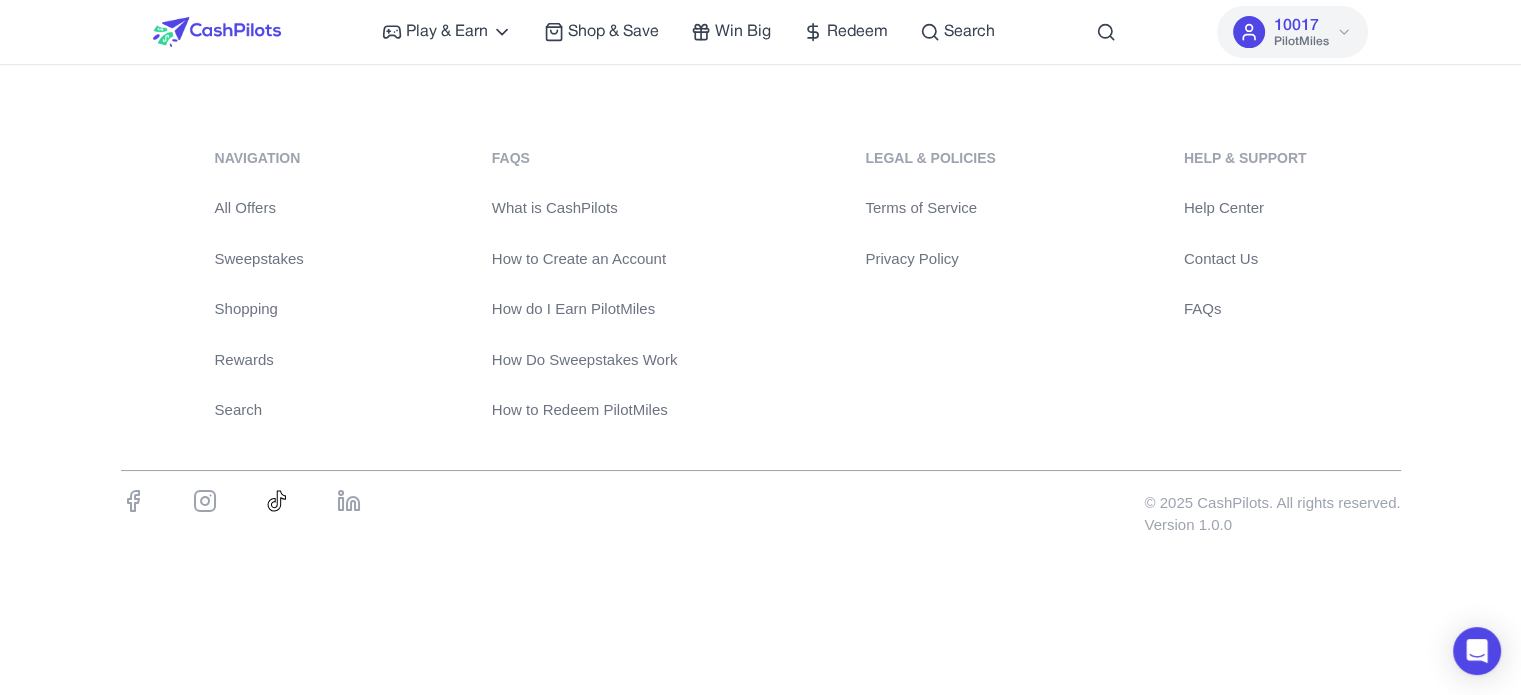 scroll, scrollTop: 0, scrollLeft: 0, axis: both 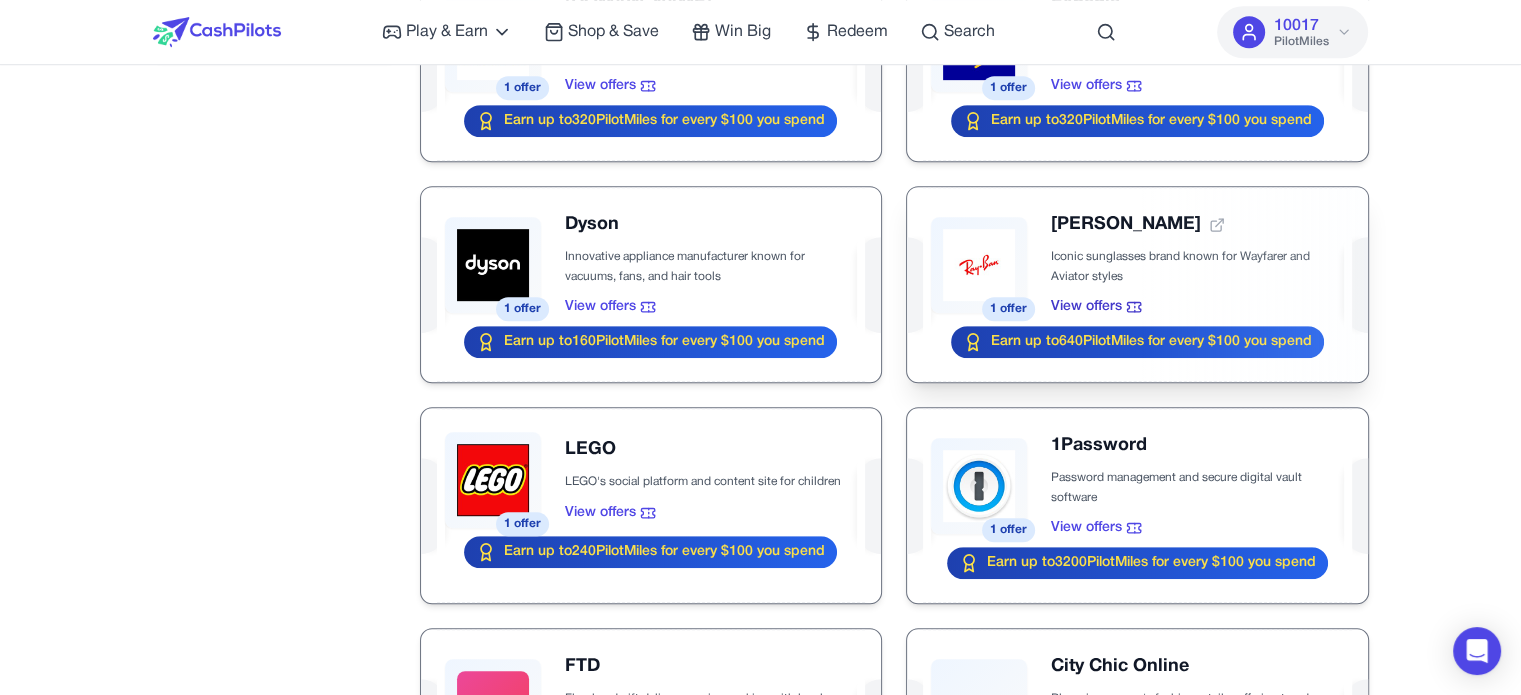 click at bounding box center (1137, 284) 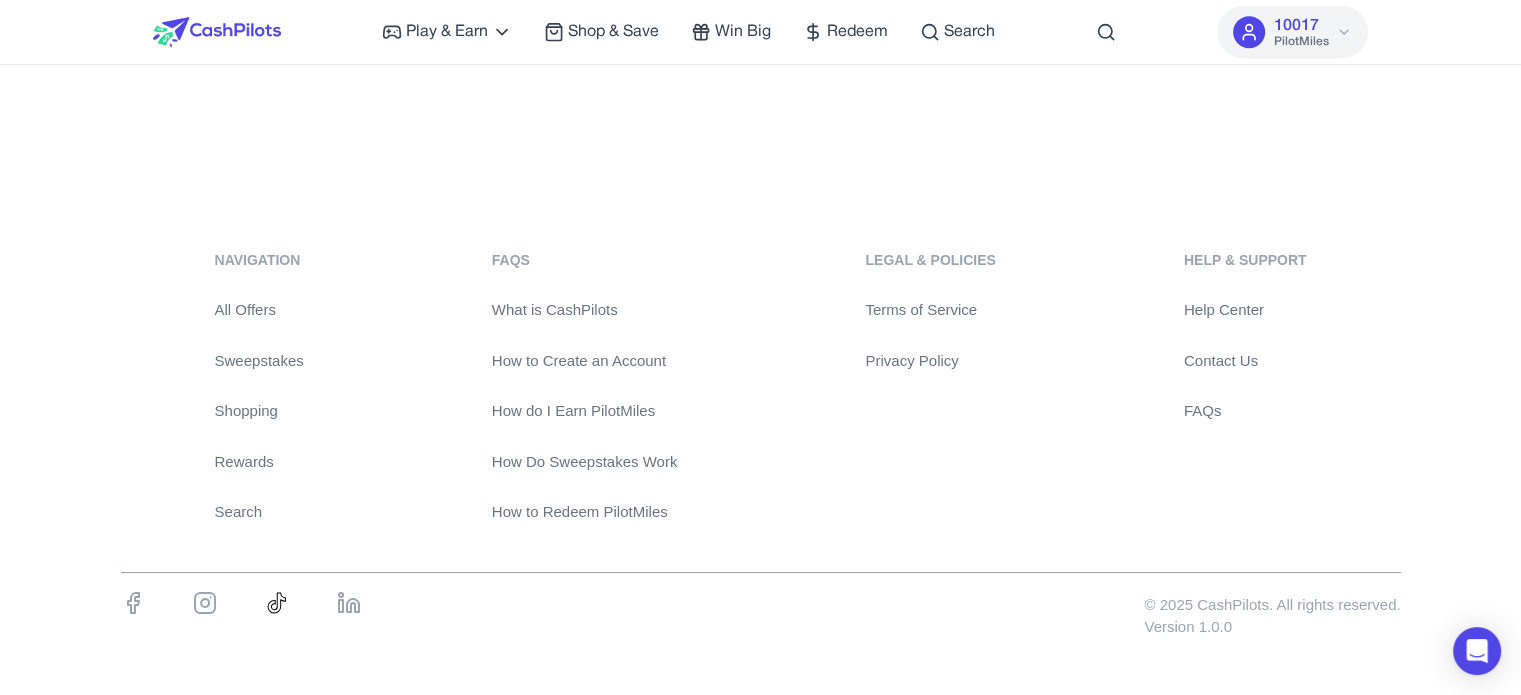 scroll, scrollTop: 0, scrollLeft: 0, axis: both 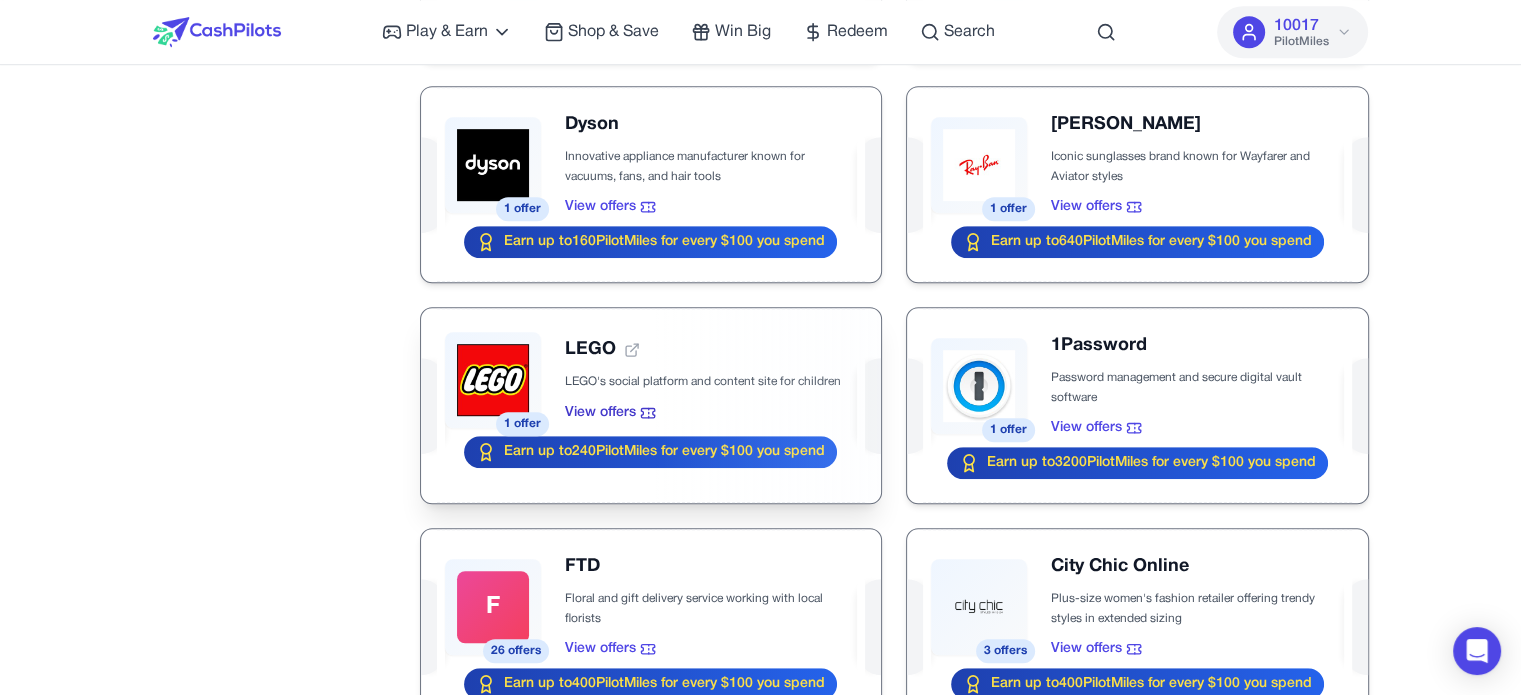 click at bounding box center [651, 405] 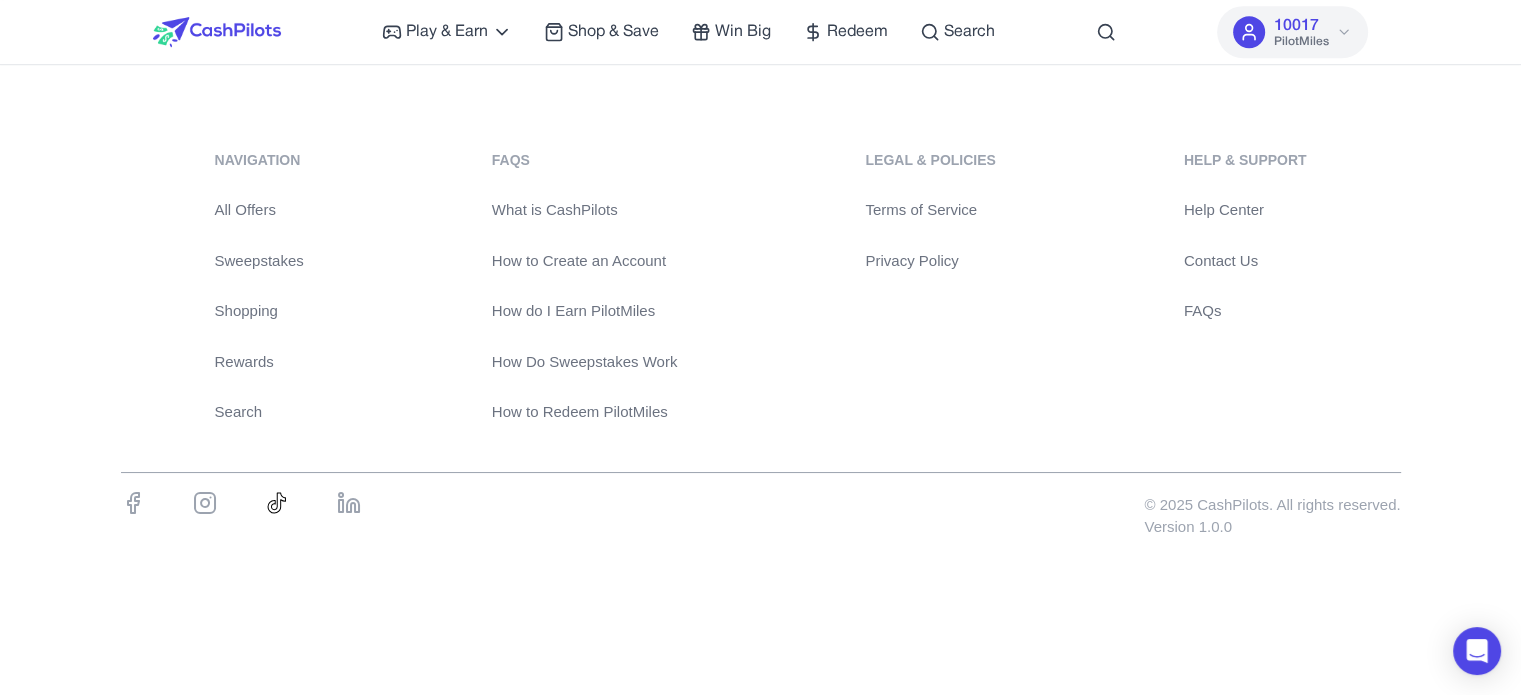 scroll, scrollTop: 0, scrollLeft: 0, axis: both 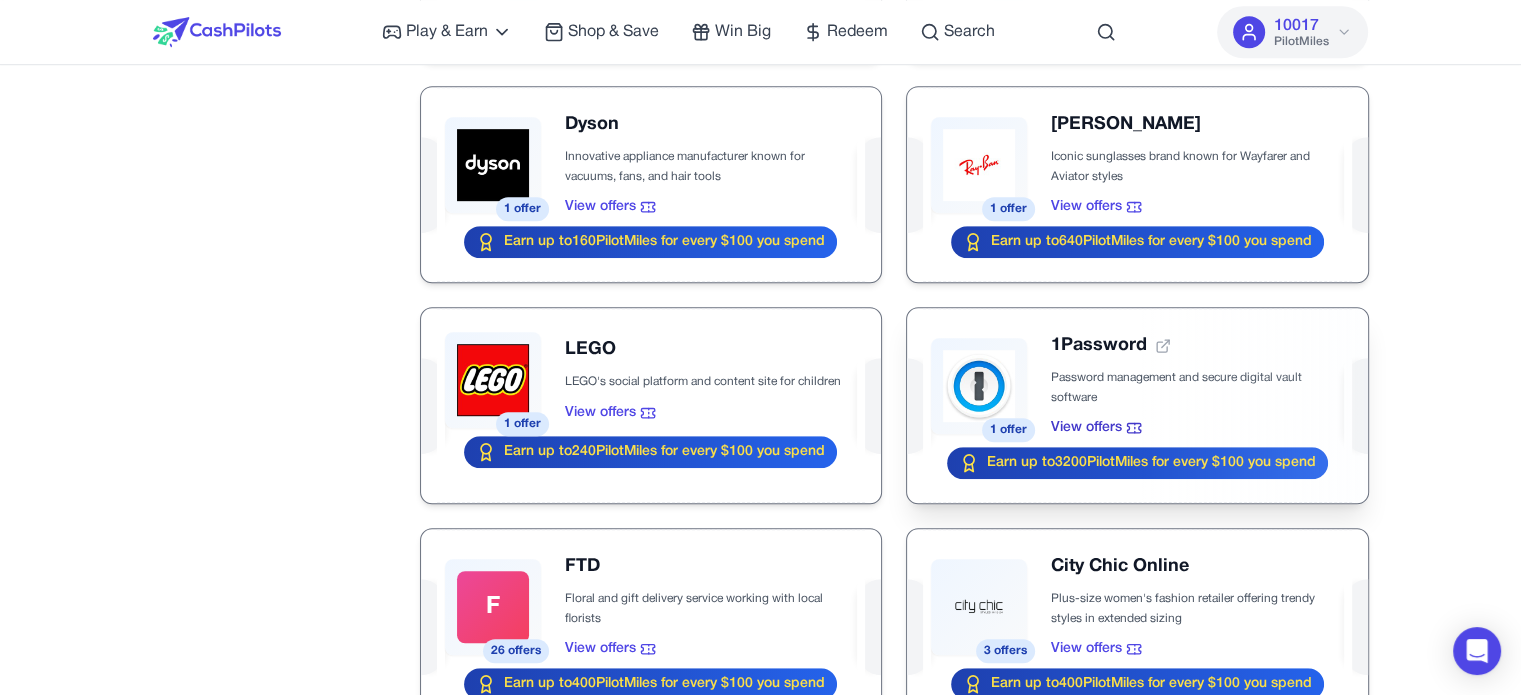 click at bounding box center [1137, 405] 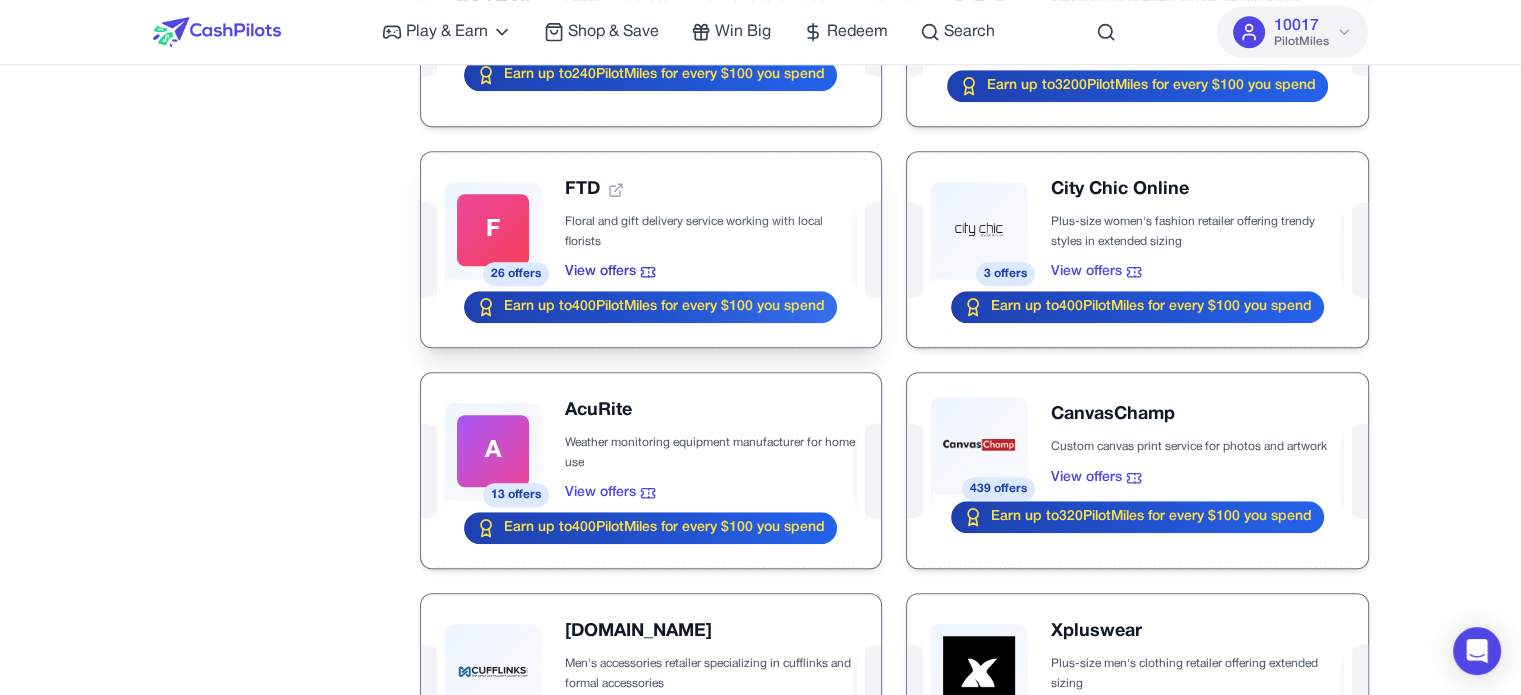 scroll, scrollTop: 1448, scrollLeft: 0, axis: vertical 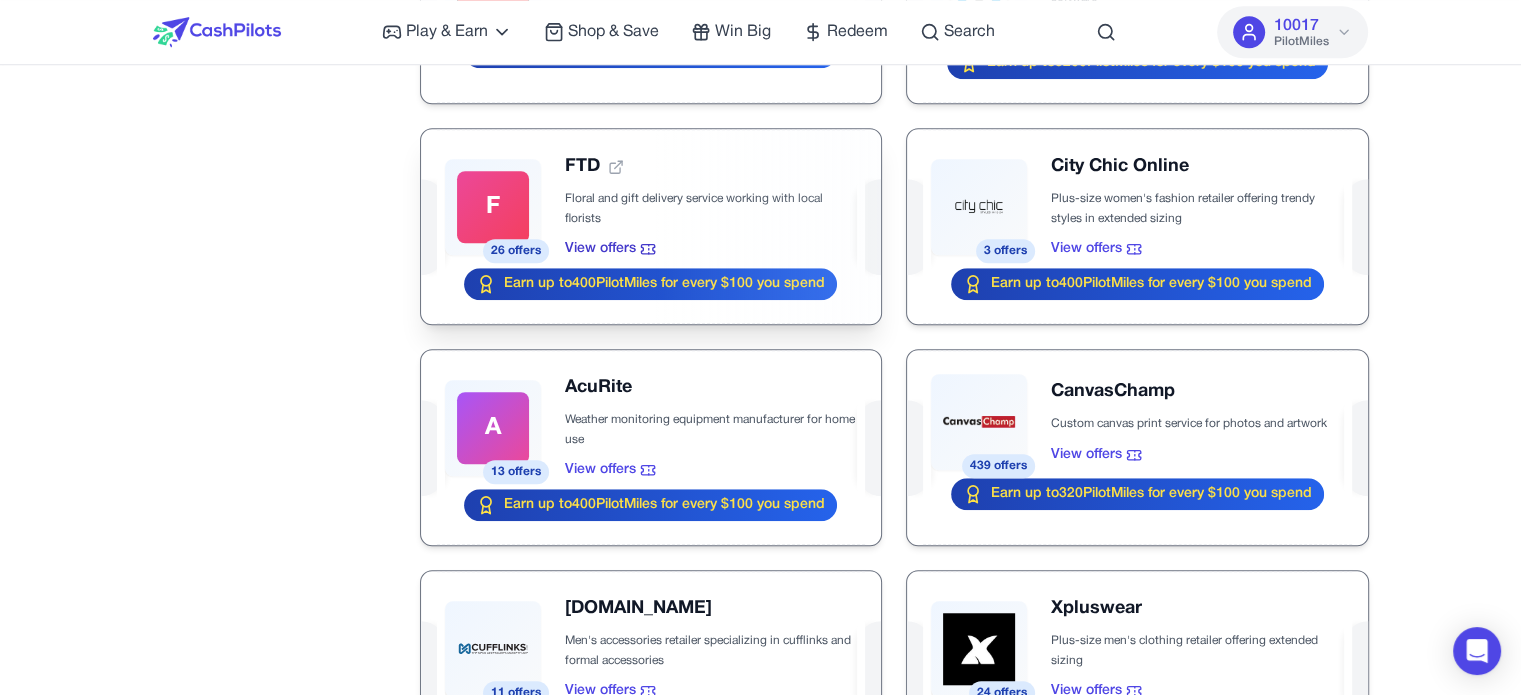 click at bounding box center [651, 226] 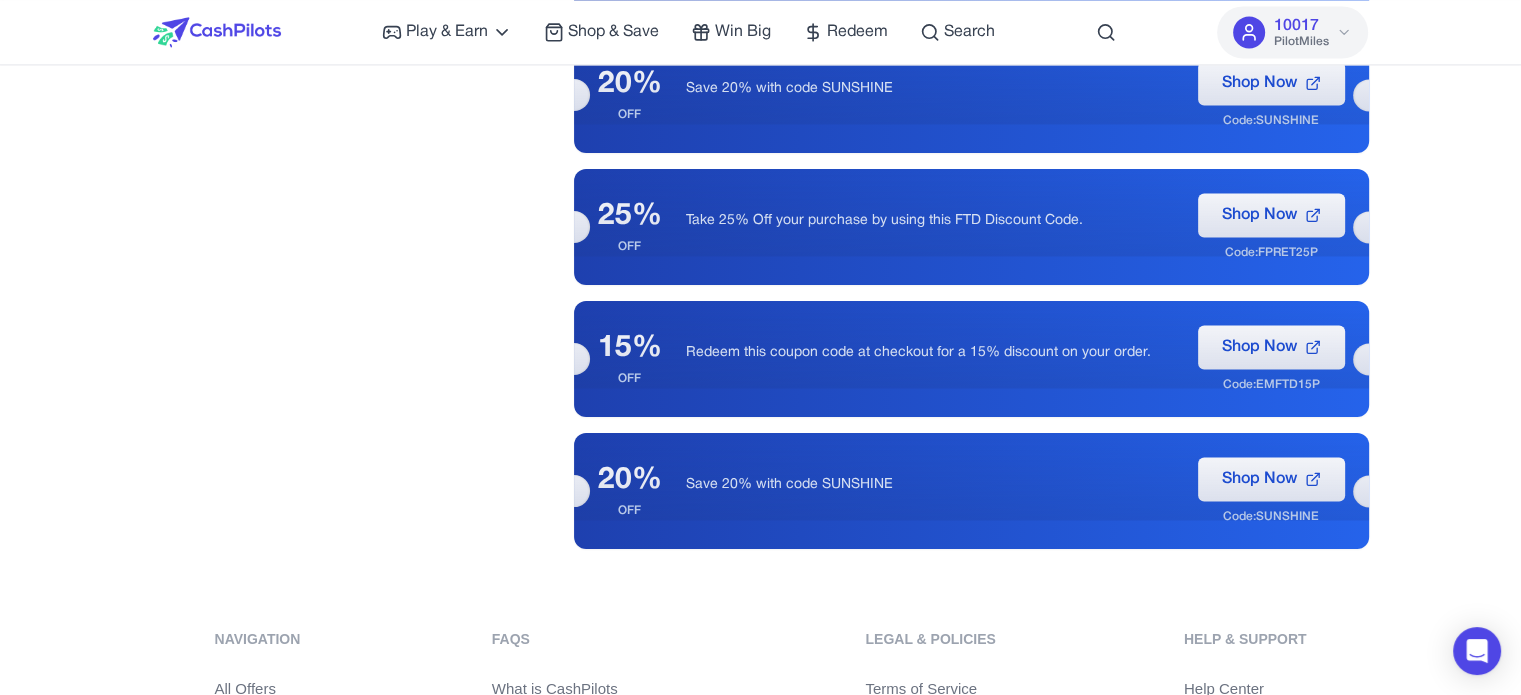 scroll, scrollTop: 3100, scrollLeft: 0, axis: vertical 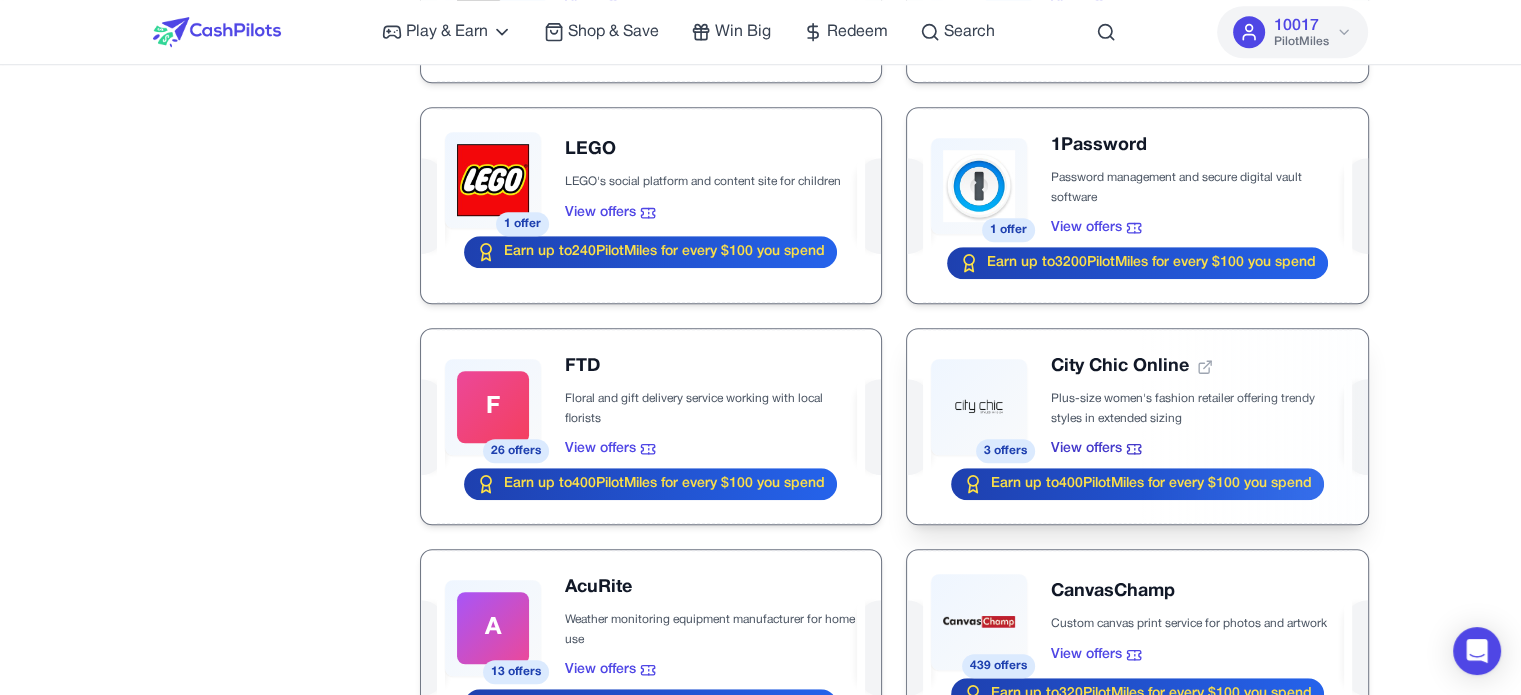 click at bounding box center [1137, 426] 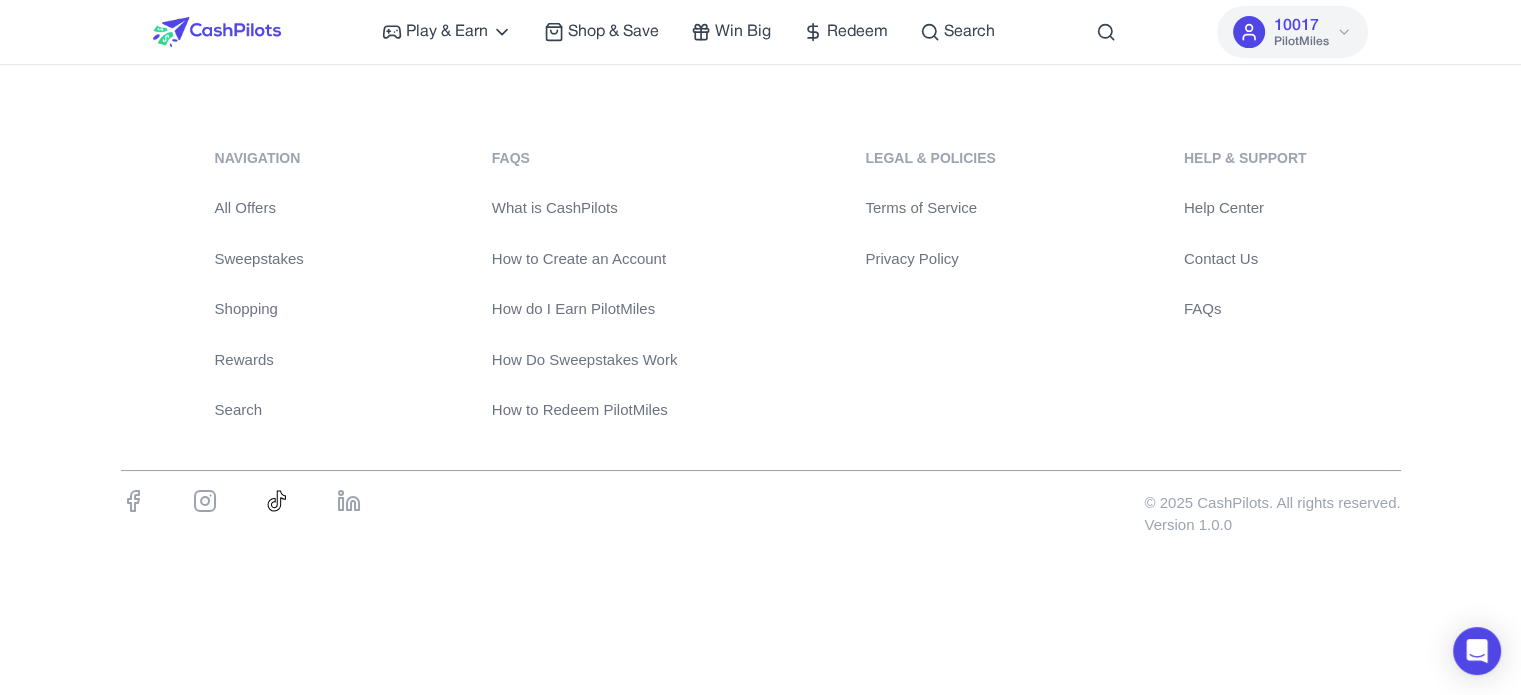scroll, scrollTop: 0, scrollLeft: 0, axis: both 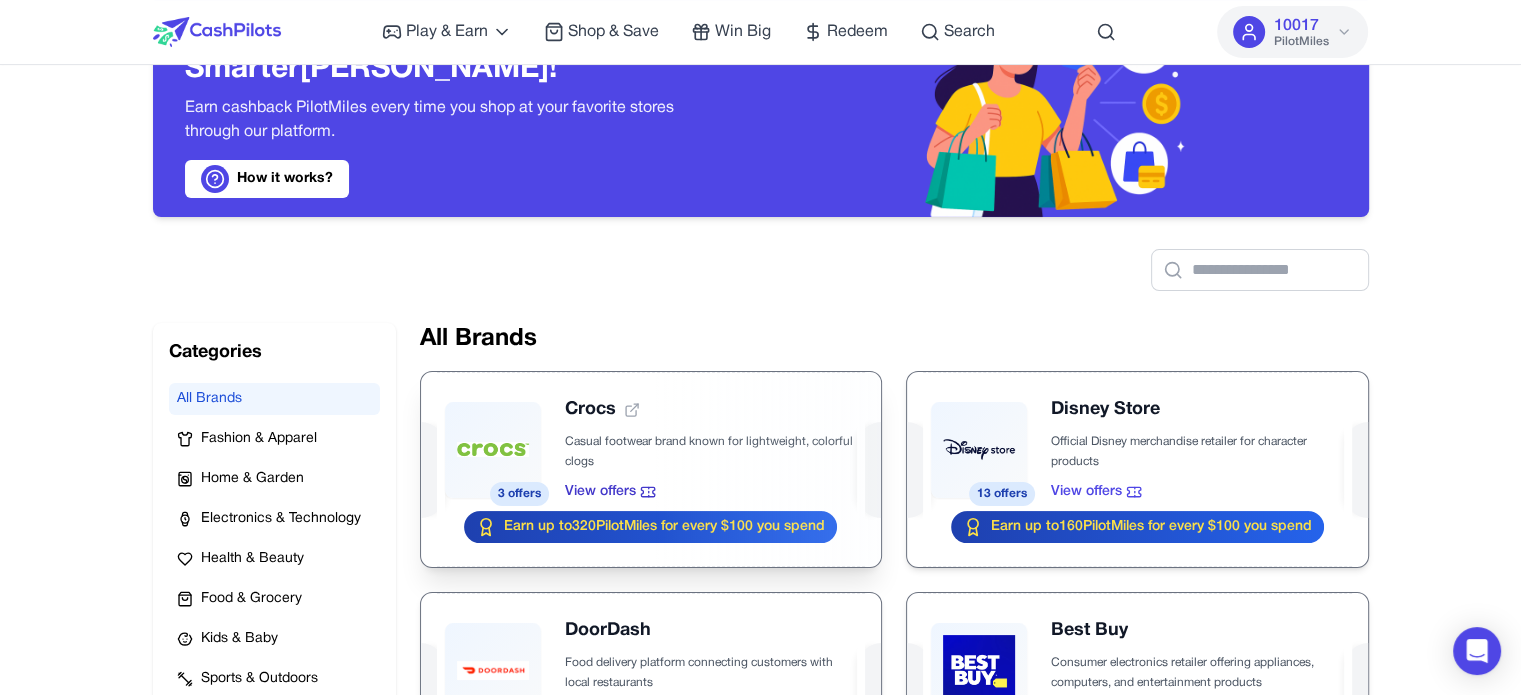 click at bounding box center (651, 469) 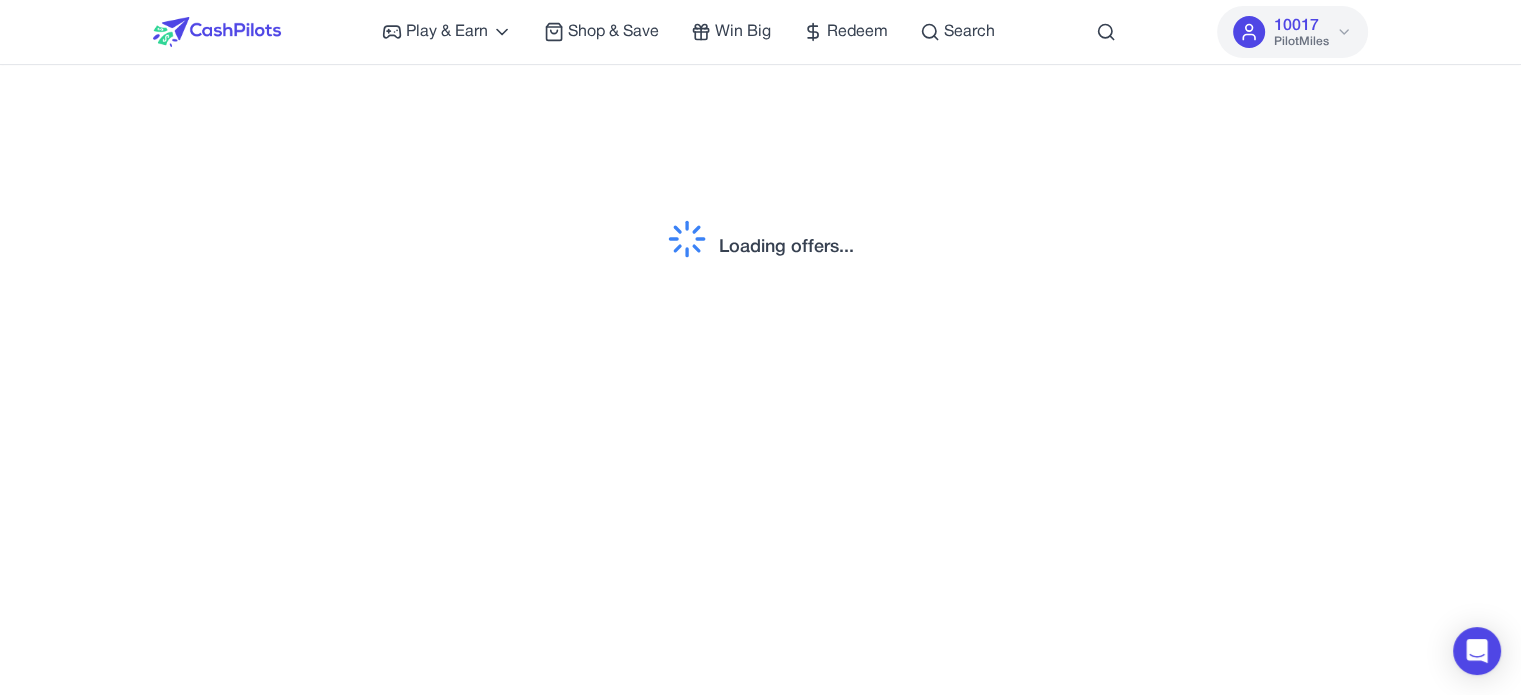 scroll, scrollTop: 0, scrollLeft: 0, axis: both 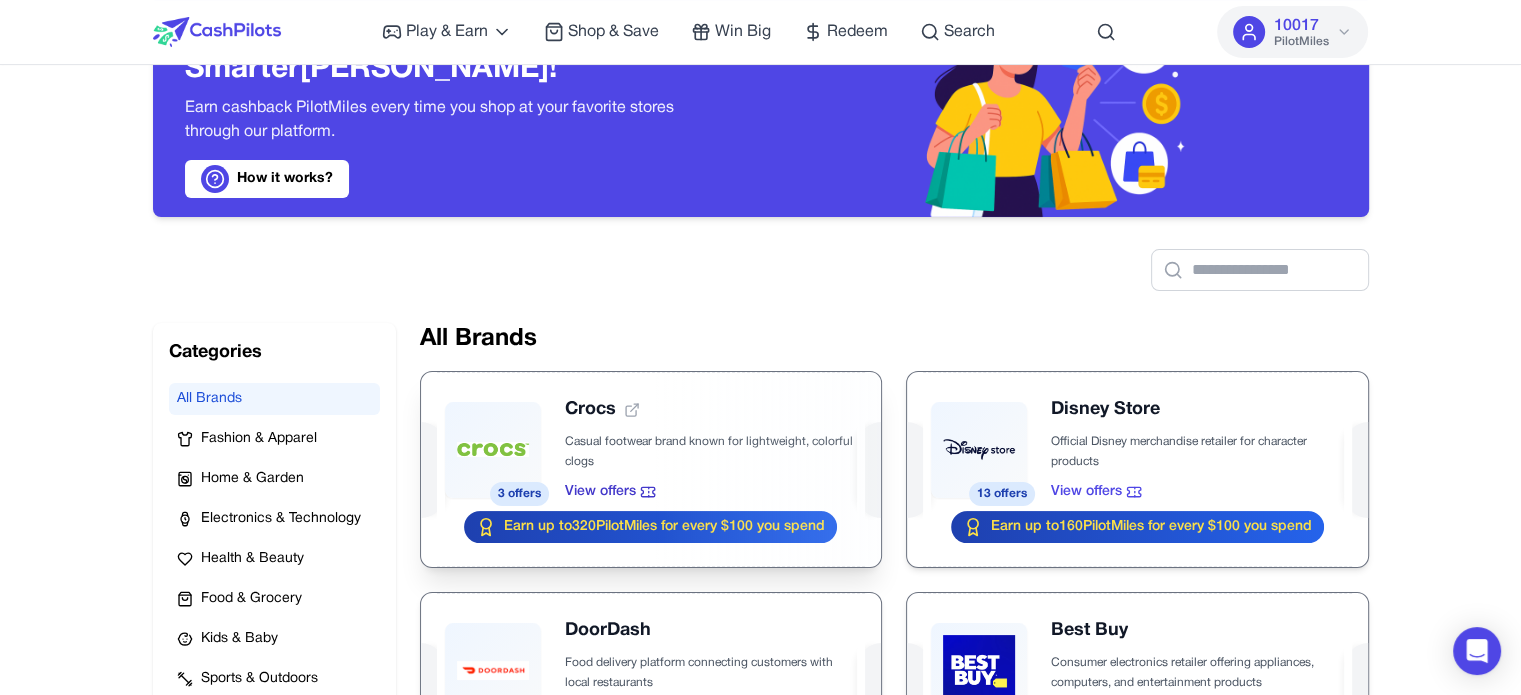 click at bounding box center [651, 469] 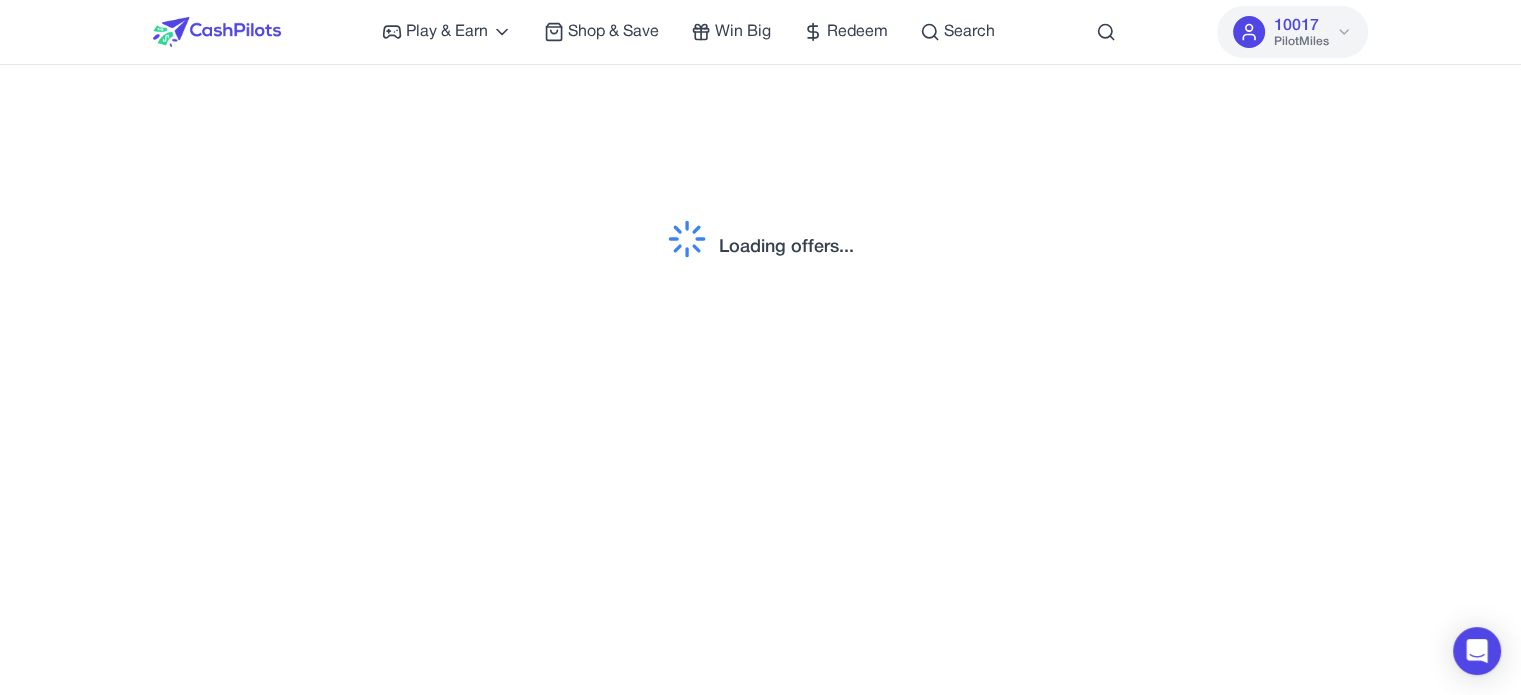 scroll, scrollTop: 0, scrollLeft: 0, axis: both 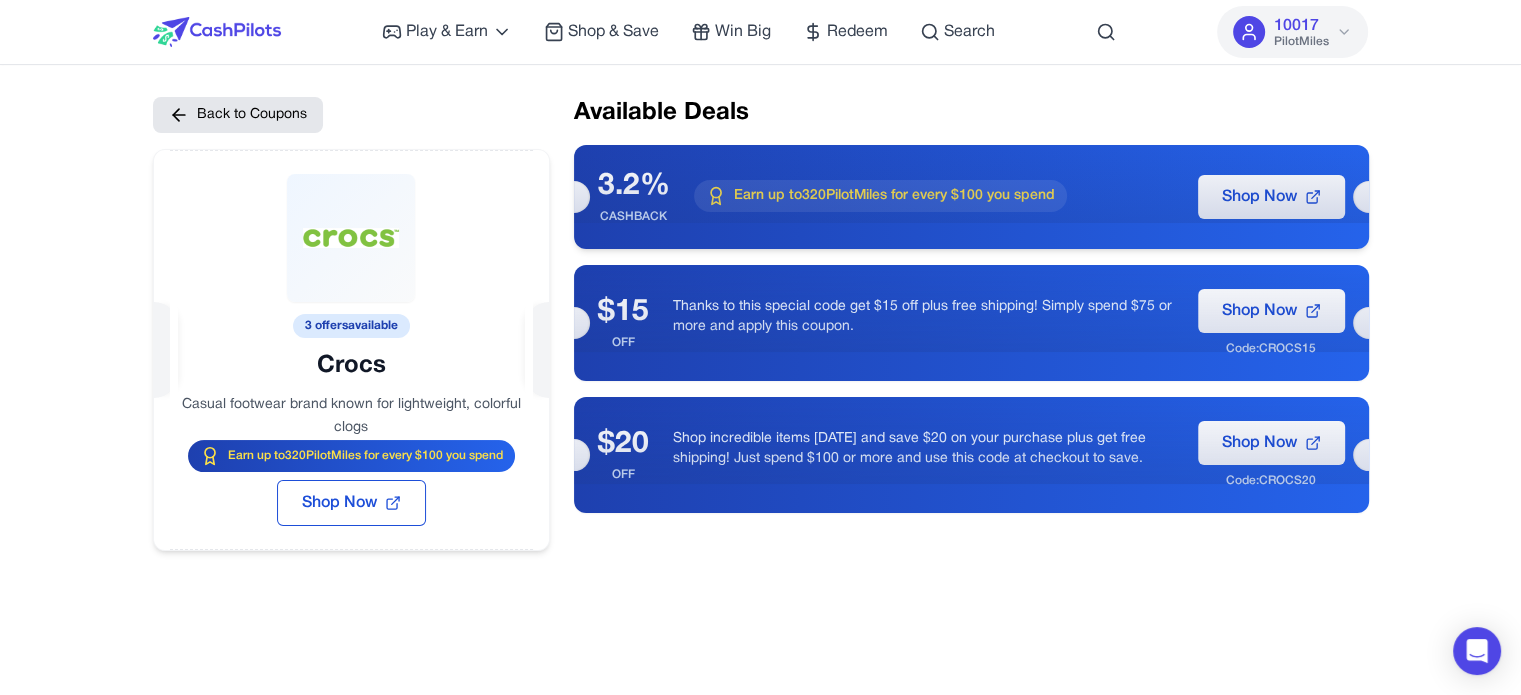 click on "CASHBACK" at bounding box center [634, 217] 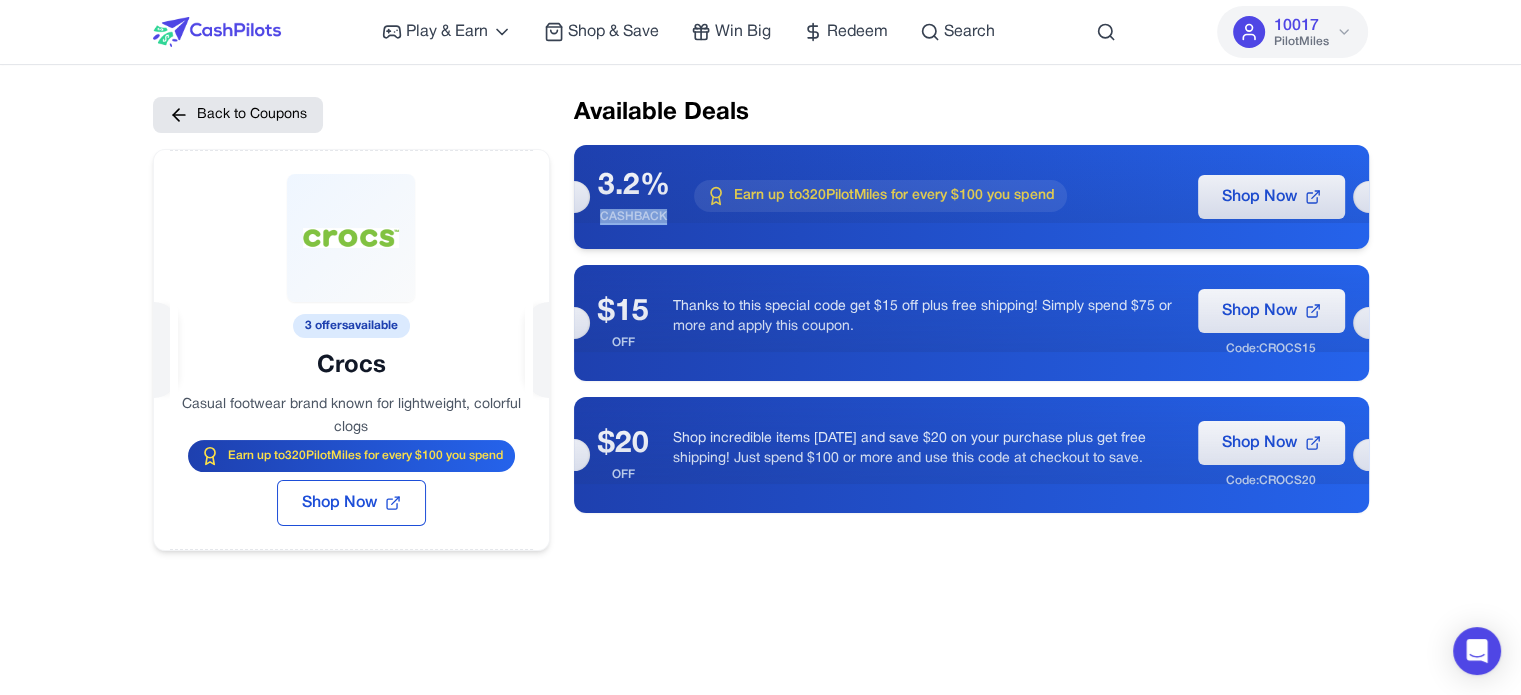 click on "CASHBACK" at bounding box center (634, 217) 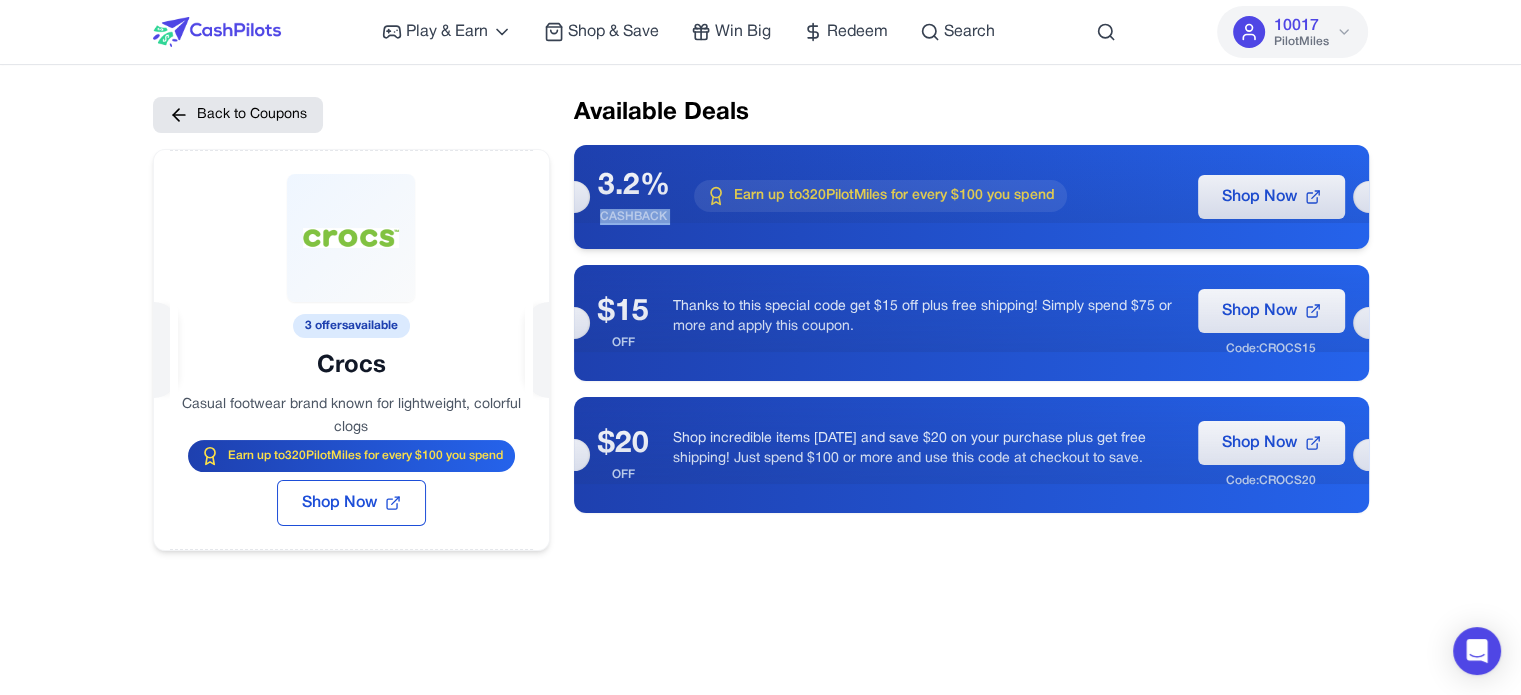 click on "CASHBACK" at bounding box center (634, 217) 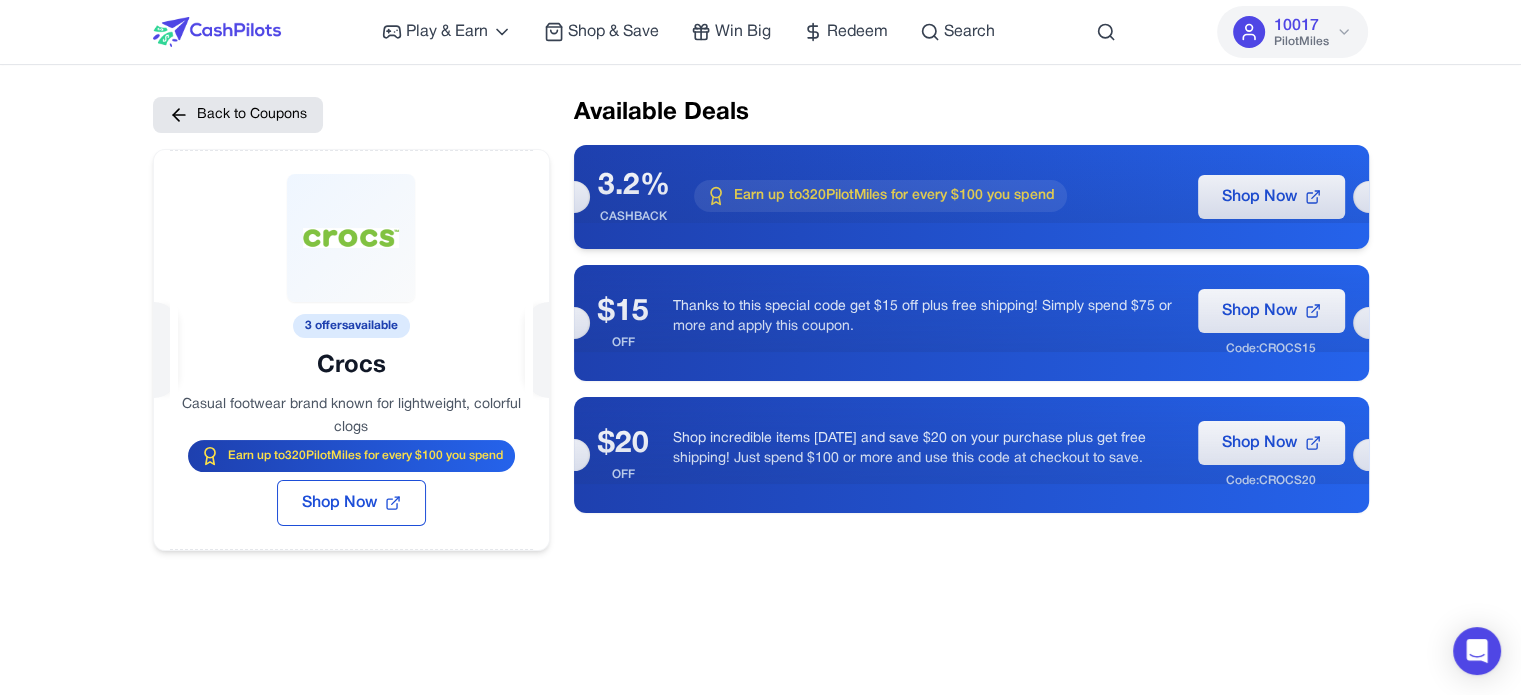 click on "3.2%" at bounding box center (634, 187) 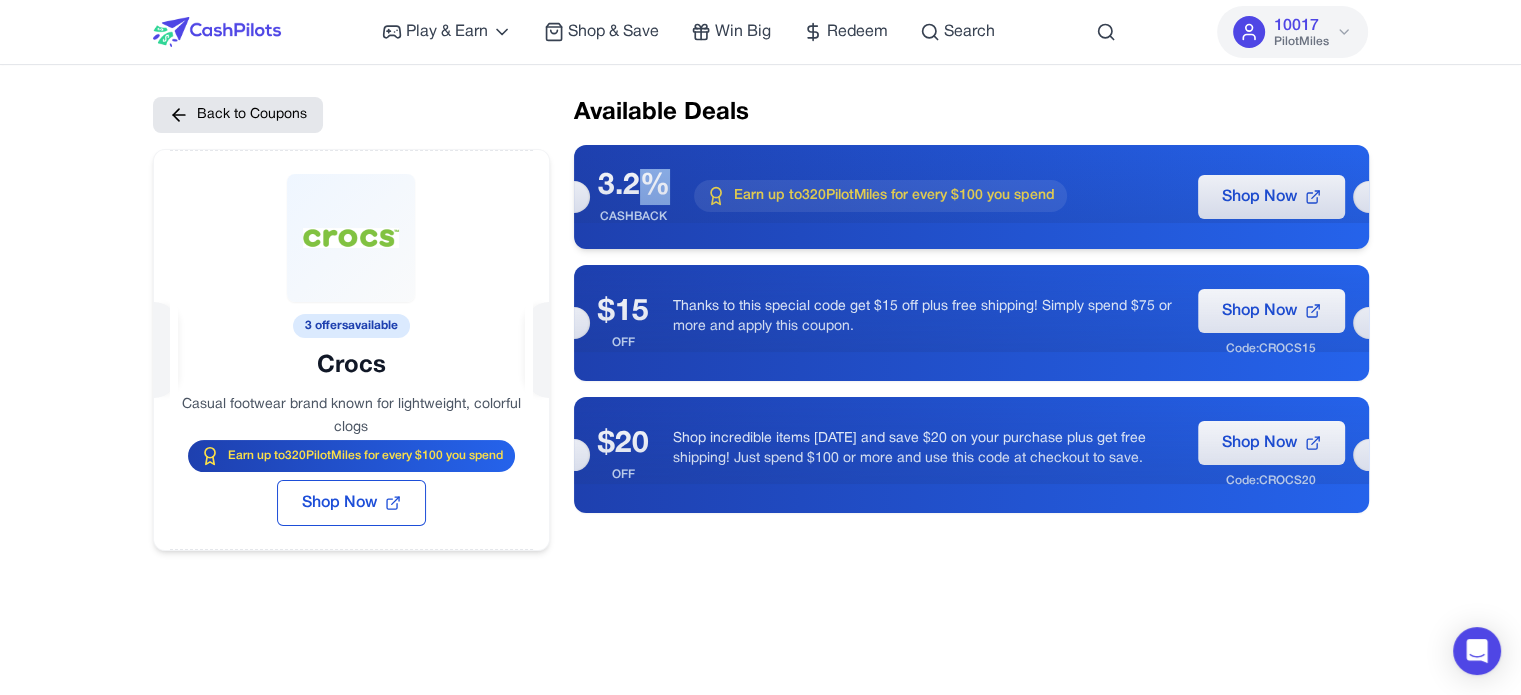 click on "3.2%" at bounding box center [634, 187] 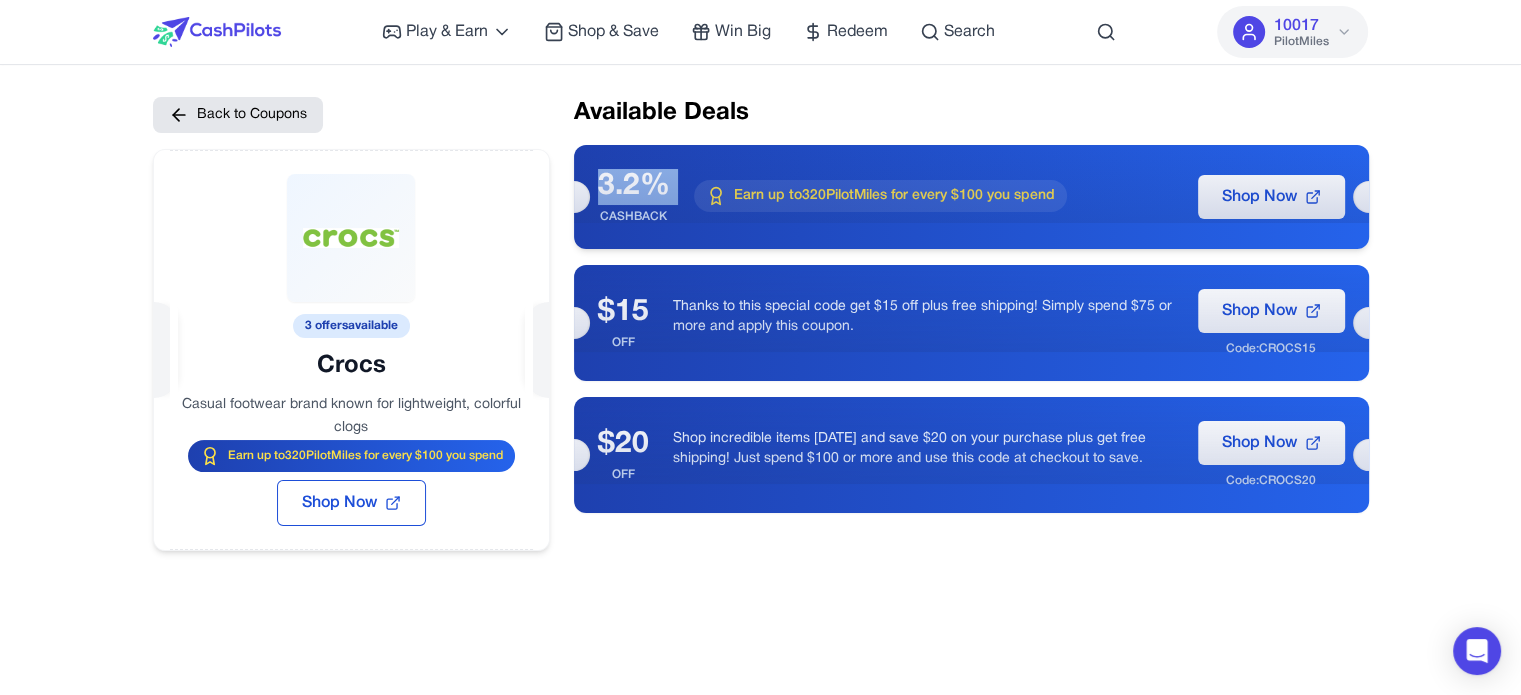click on "3.2%" at bounding box center [634, 187] 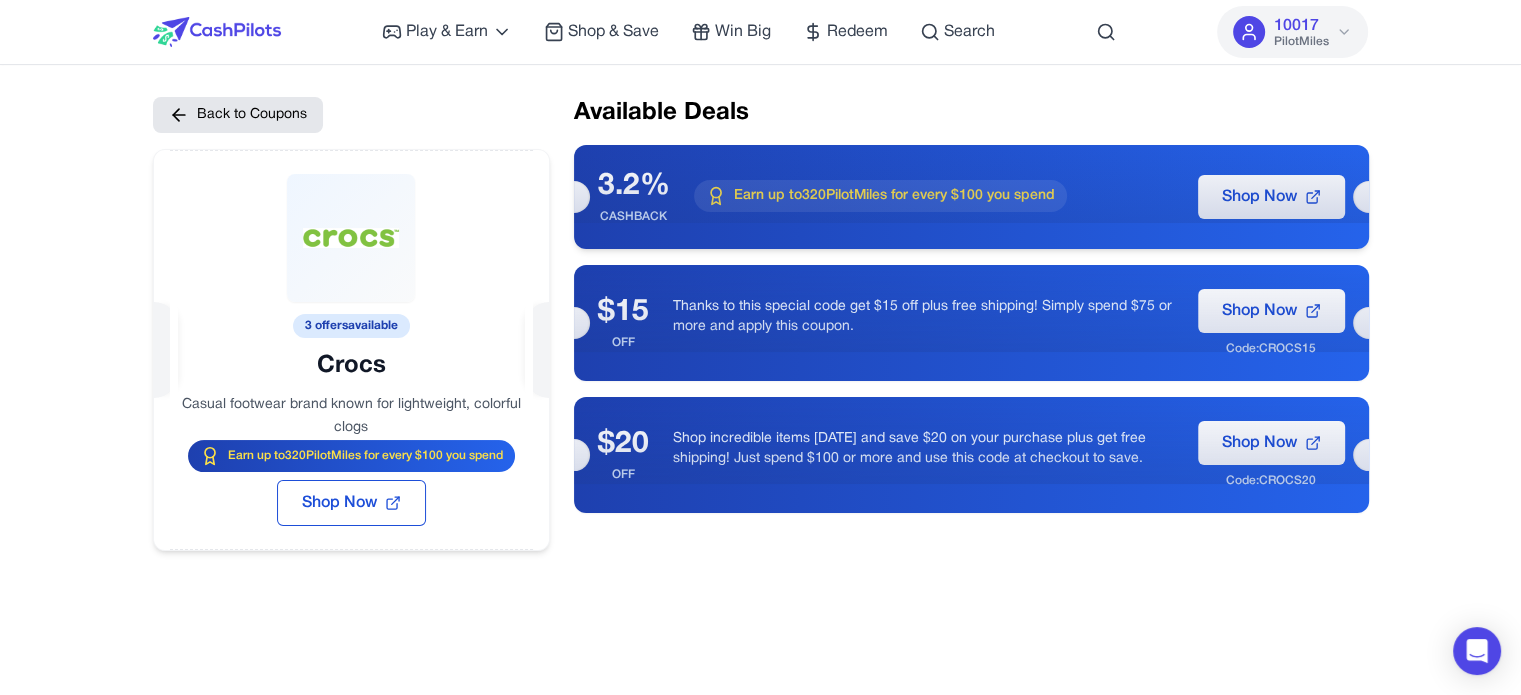 click on "Earn up to  320  PilotMiles for every $100 you spend" at bounding box center [894, 196] 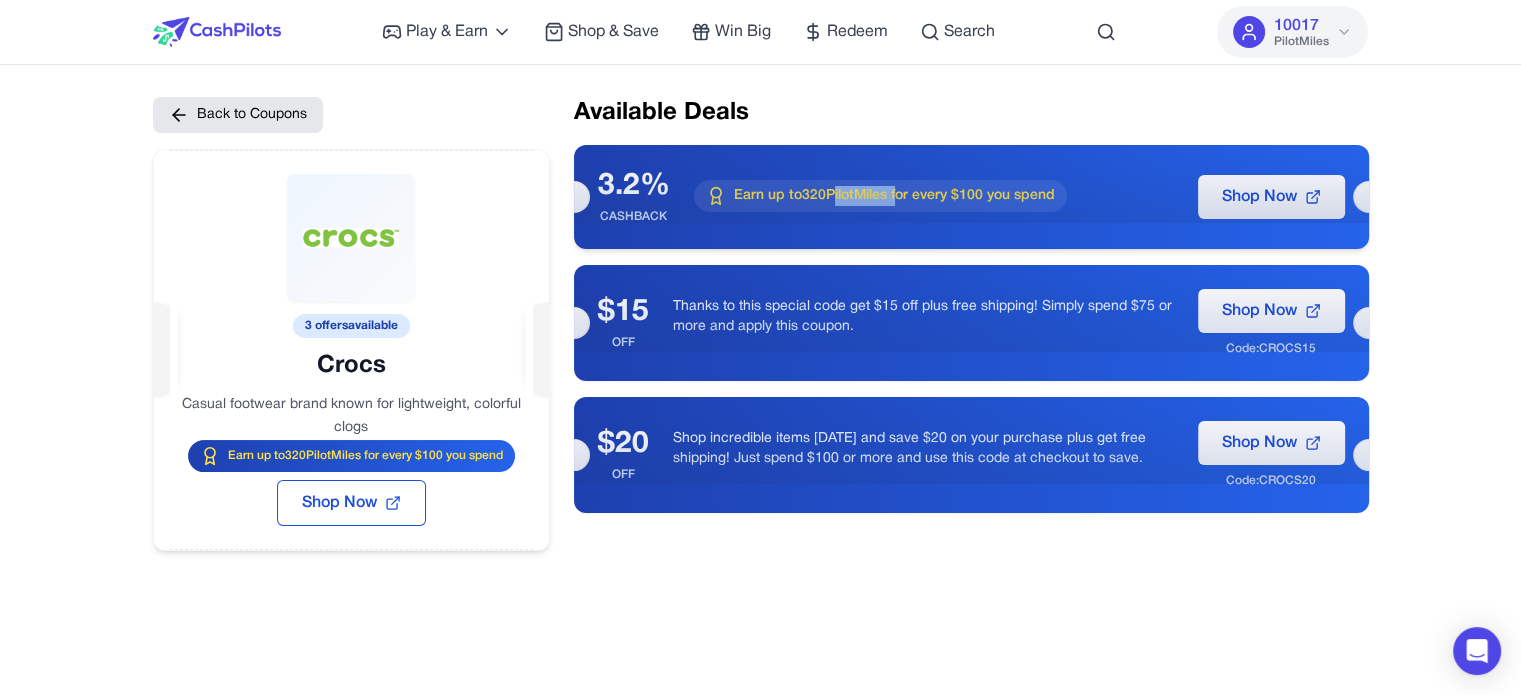 click on "Earn up to  320  PilotMiles for every $100 you spend" at bounding box center (894, 196) 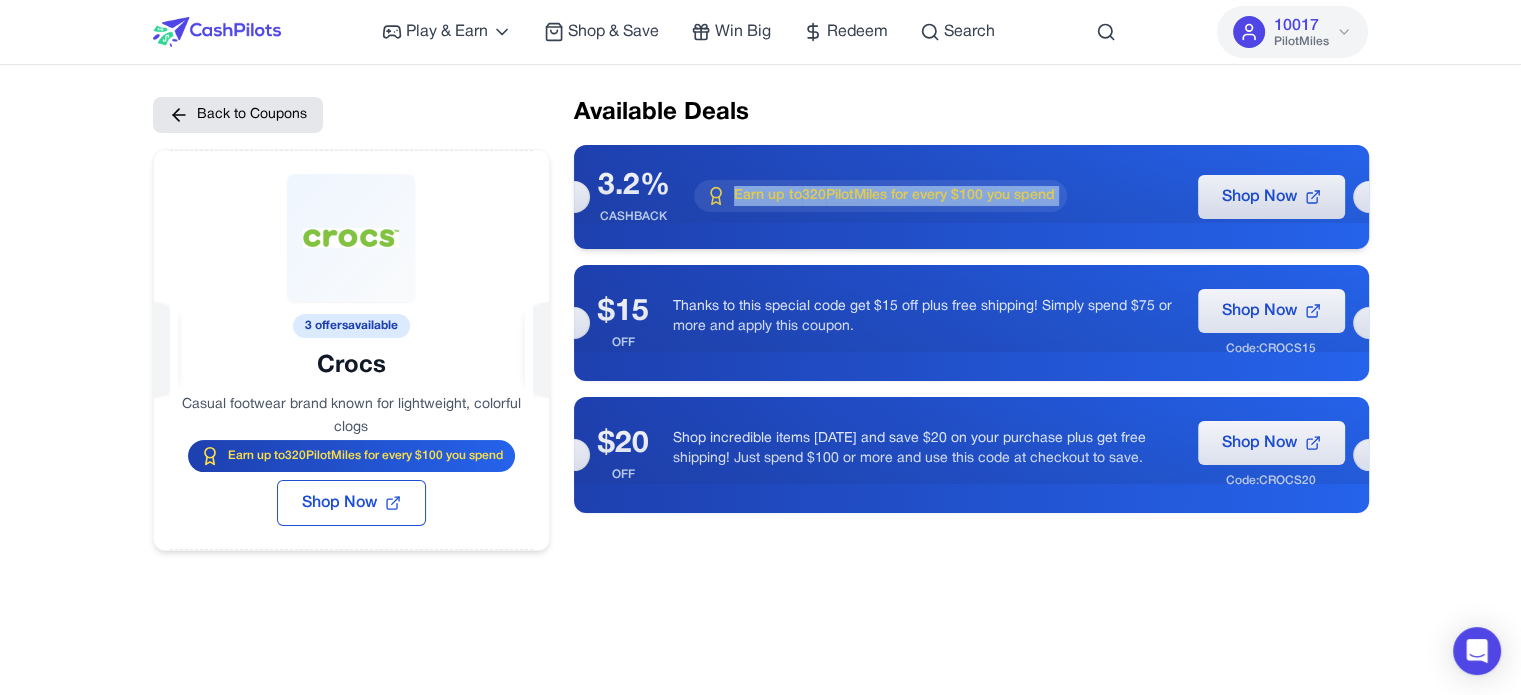 click on "Earn up to  320  PilotMiles for every $100 you spend" at bounding box center (894, 196) 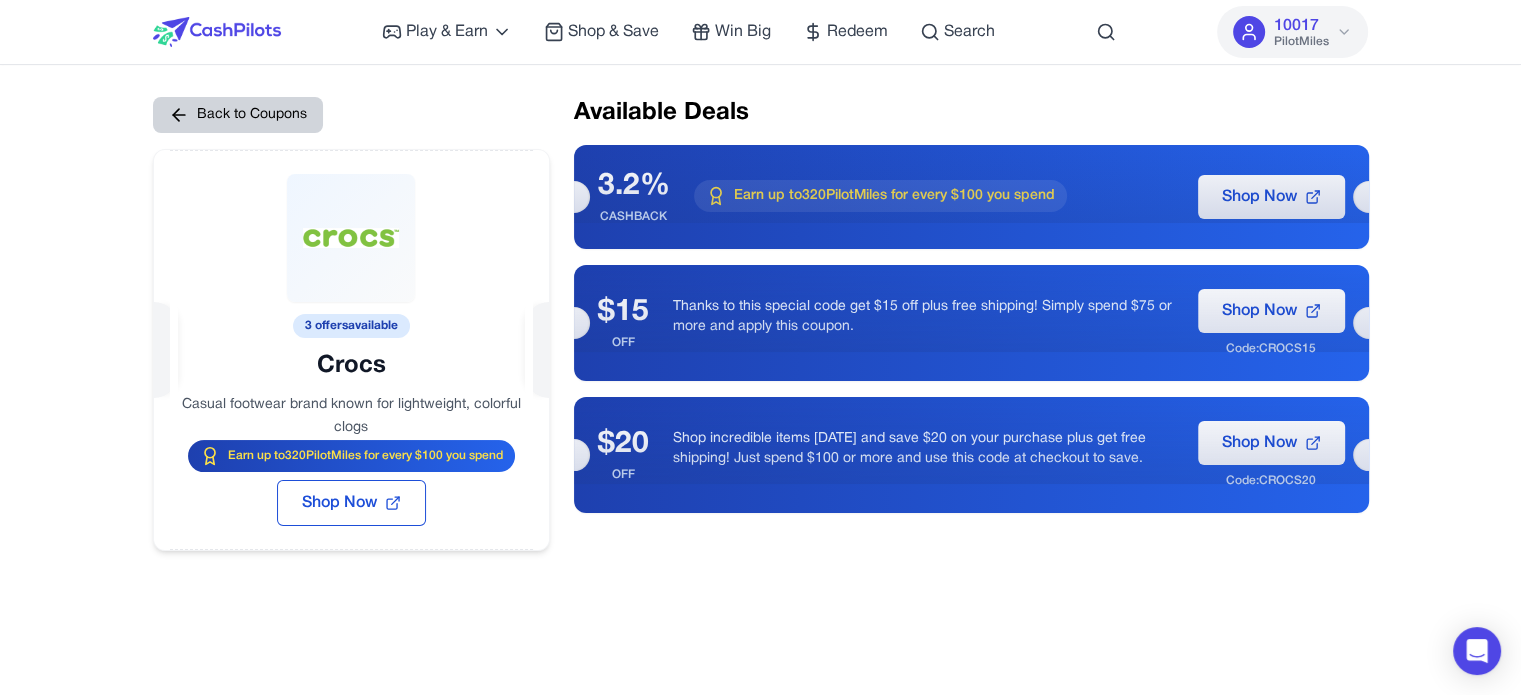 click on "Back to Coupons" at bounding box center (238, 115) 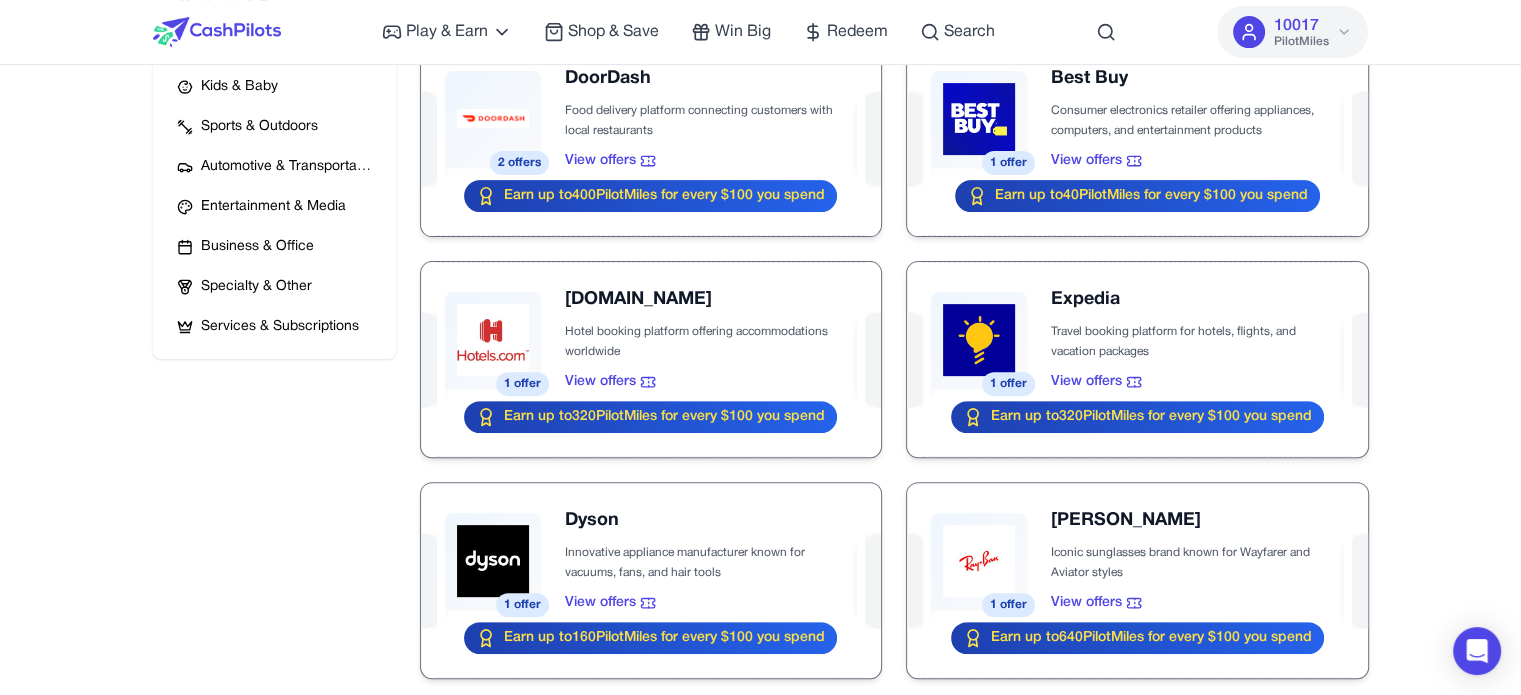 scroll, scrollTop: 700, scrollLeft: 0, axis: vertical 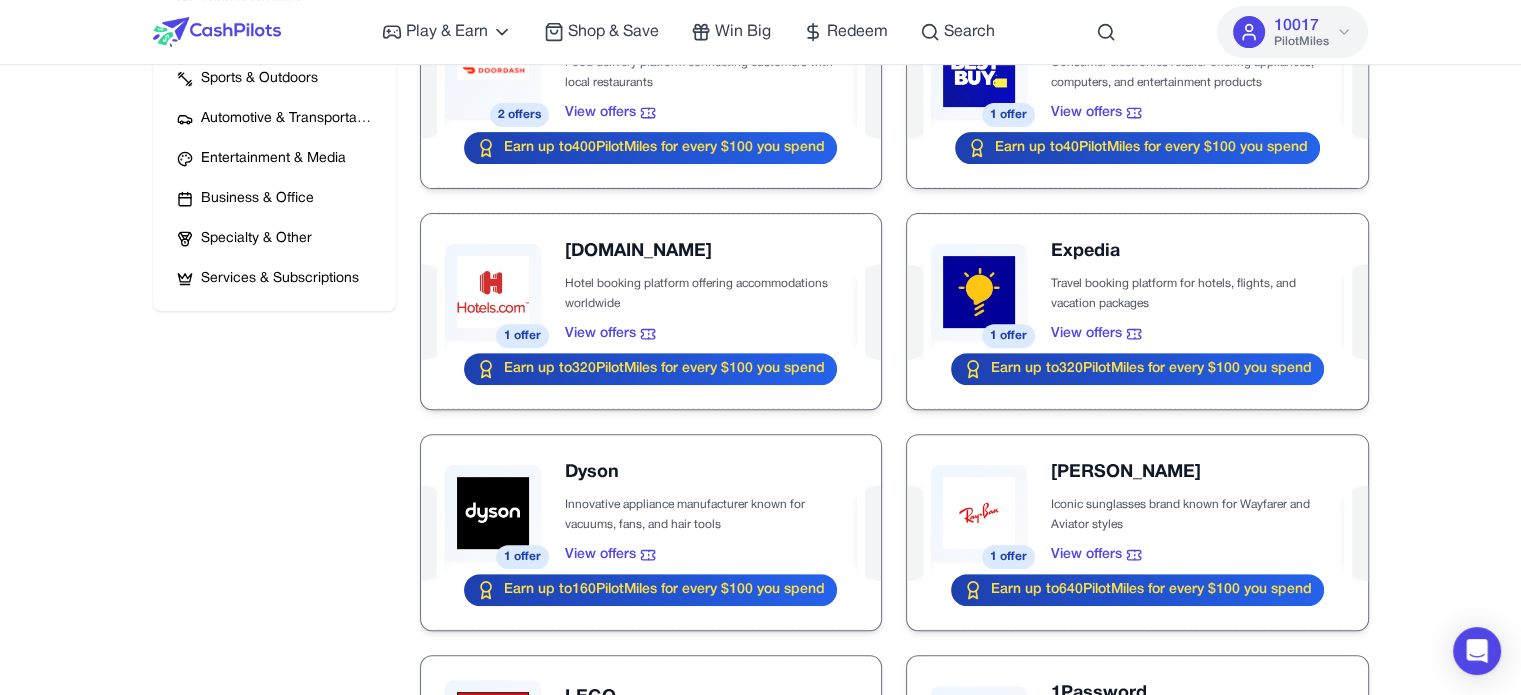 click on "Play & Earn   Play Games Enjoy fun games and earn Try New App Test new app for rewards Answer Surveys Share opinions for PilotMiles Signup & Earn Join service, get rewards Read Articles Learn and earn PilotMiles Shop & Save   Win Big   Redeem   Search   10017 PilotMiles Home Play & Earn Shop & Save Win Big Redeem Search danidwek 10017 PilotMiles Get Paid to Shop Smarter  danidwek! Earn cashback PilotMiles every time you shop at your favorite stores through our platform. How it works? Brands Categories All Brands Fashion & Apparel Home & Garden Electronics & Technology Health & Beauty Food & Grocery Kids & Baby Sports & Outdoors Automotive & Transportation Entertainment & Media Business & Office Specialty & Other Services & Subscriptions All Brands 3   offers Crocs Casual footwear brand known for lightweight, colorful clogs View offers Earn up to  320  PilotMiles for every $100 you spend 13   offers Disney Store Official Disney merchandise retailer for character products View offers Earn up to  160 2   offers" at bounding box center [760, 928] 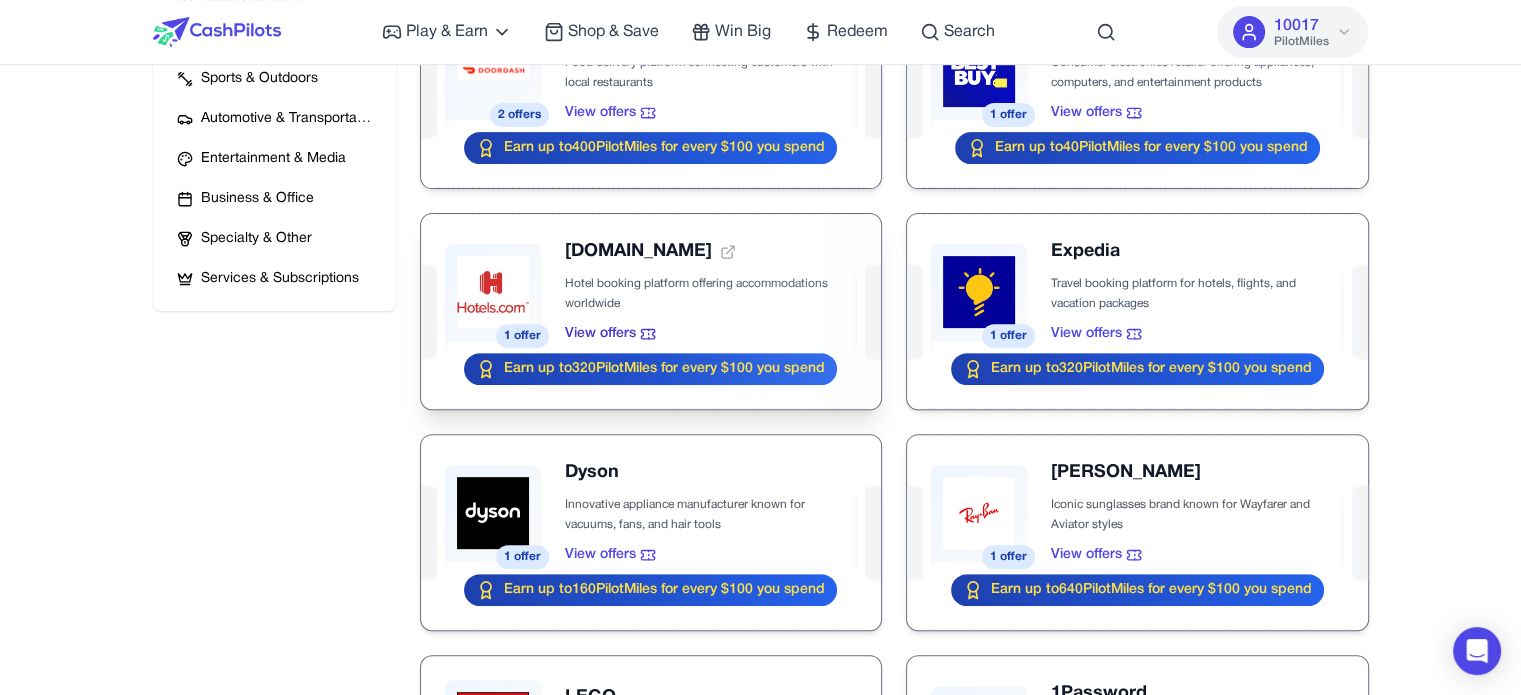 click at bounding box center [651, 311] 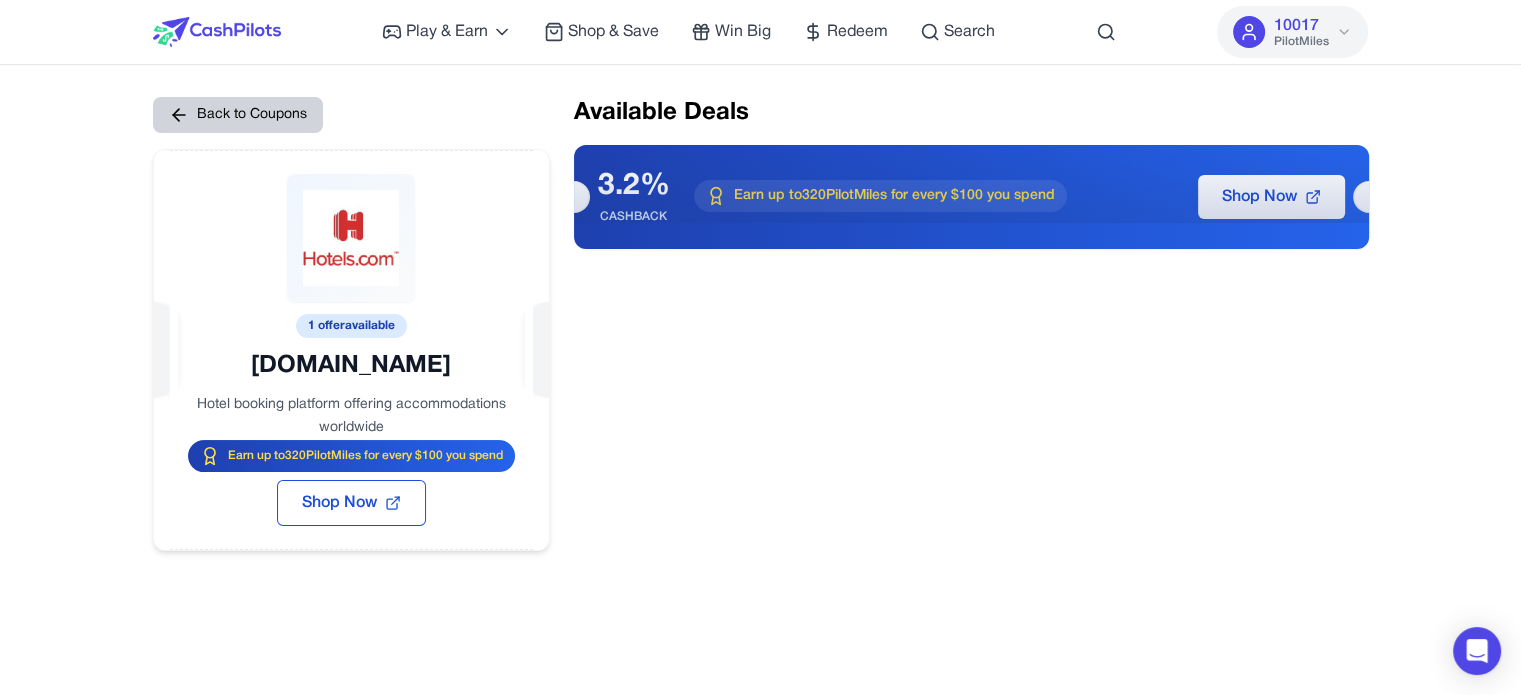 click on "Back to Coupons" at bounding box center (238, 115) 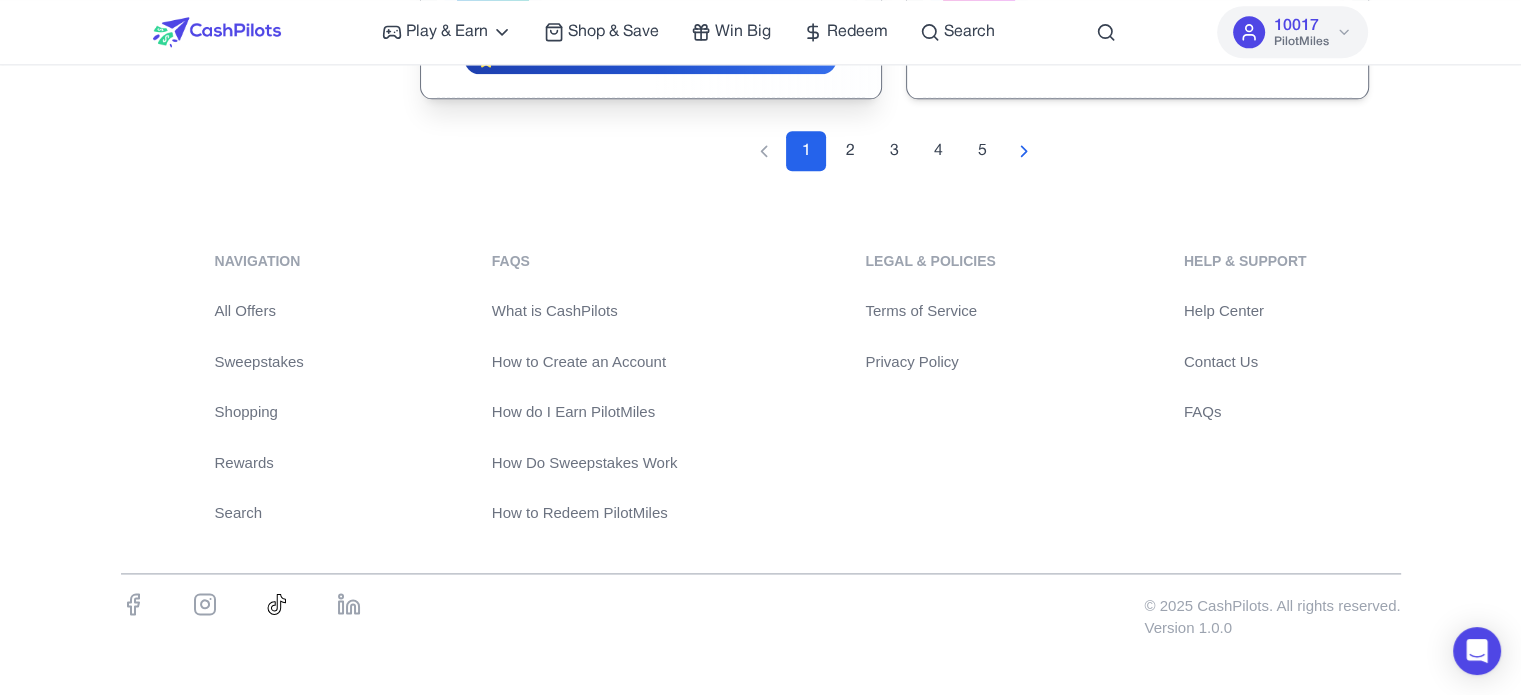 scroll, scrollTop: 2456, scrollLeft: 0, axis: vertical 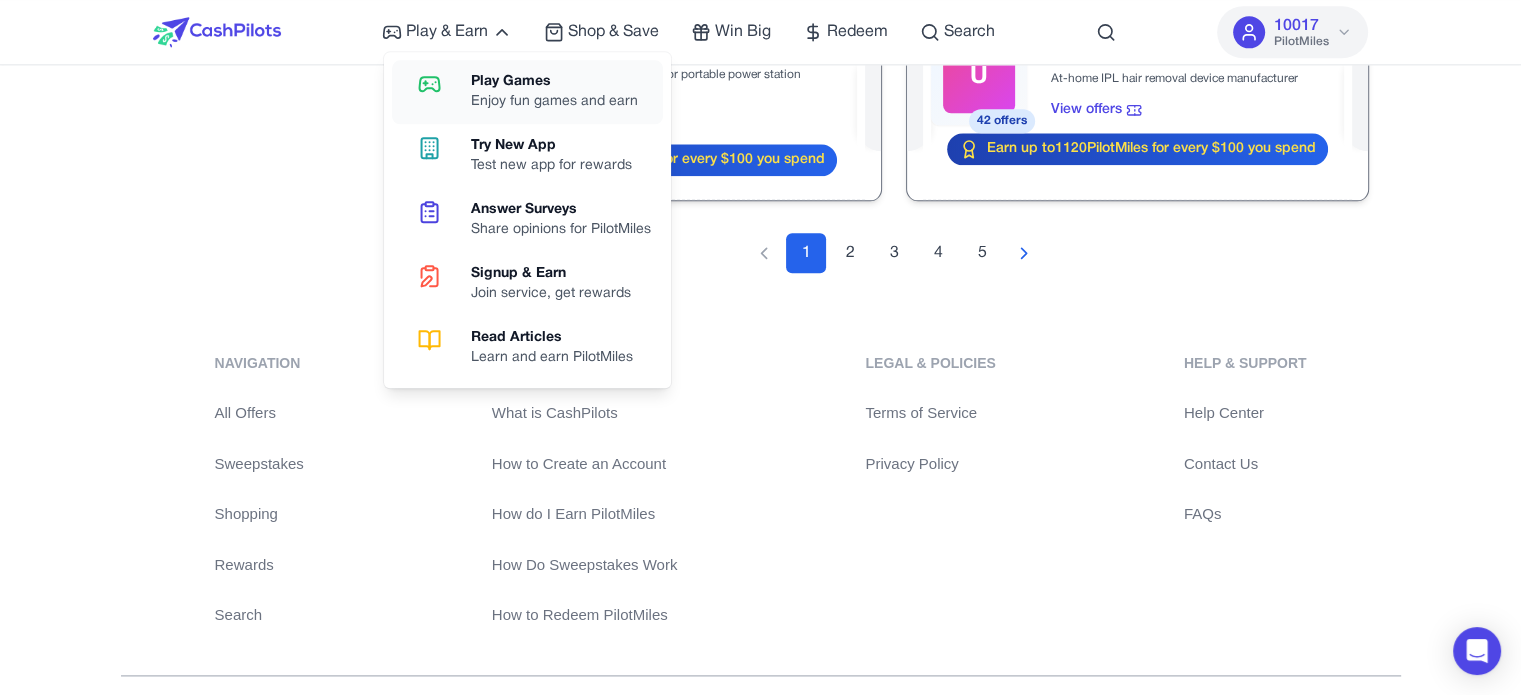 click on "Play Games" at bounding box center (554, 82) 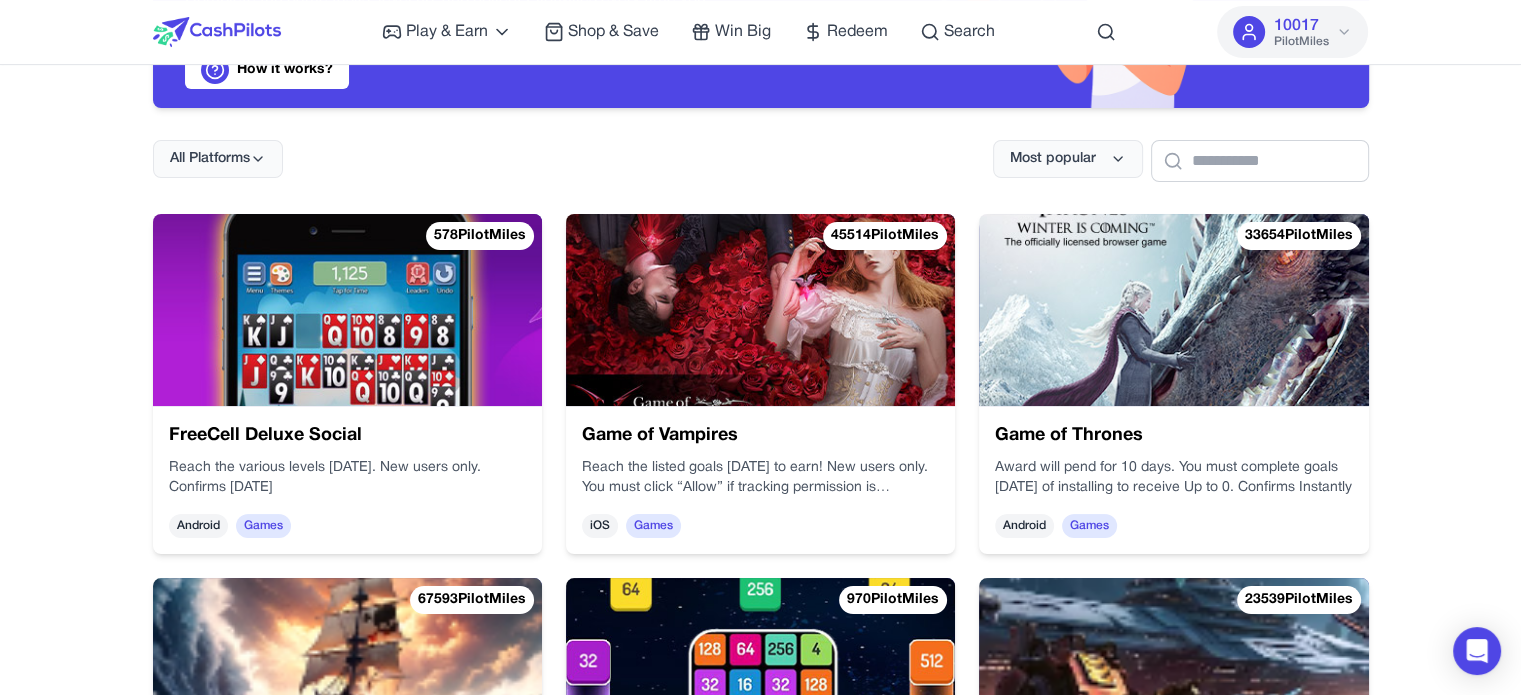 scroll, scrollTop: 300, scrollLeft: 0, axis: vertical 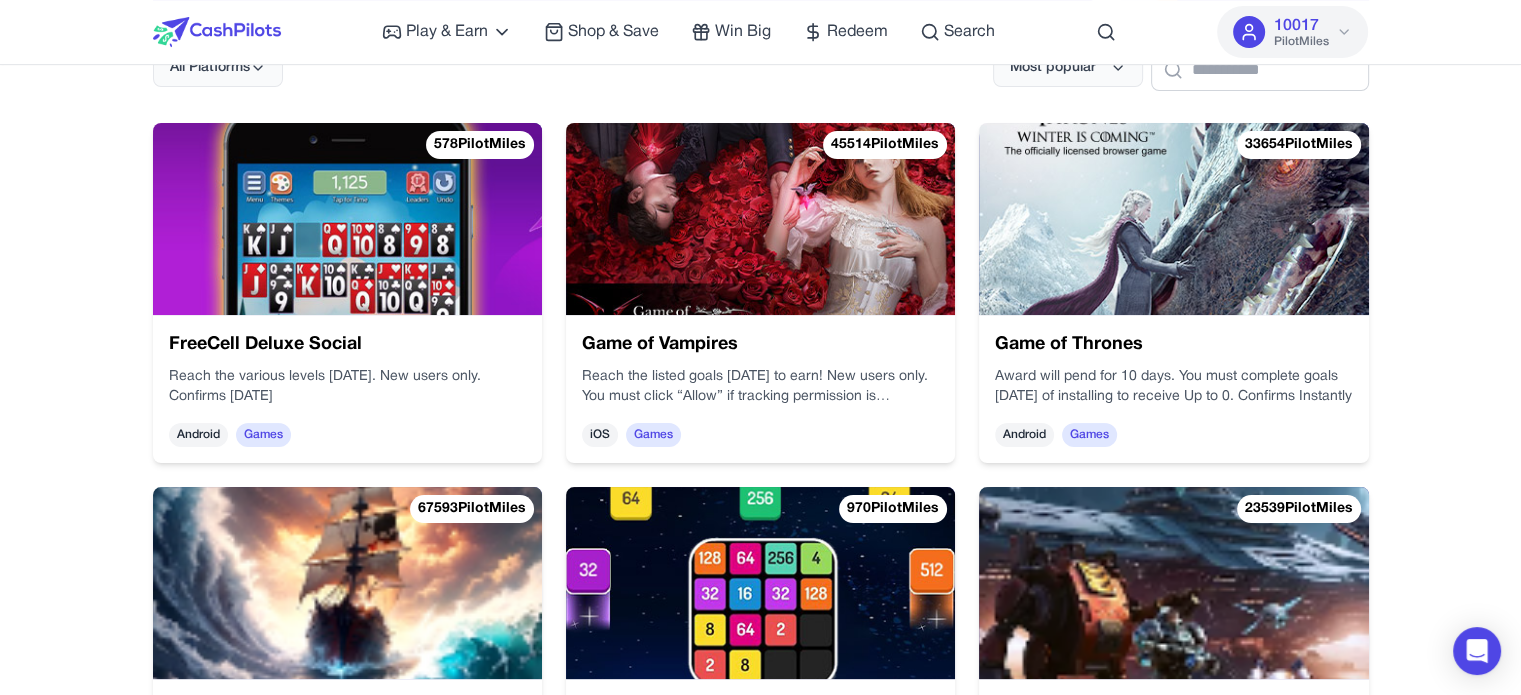 drag, startPoint x: 479, startPoint y: 240, endPoint x: 581, endPoint y: 275, distance: 107.837845 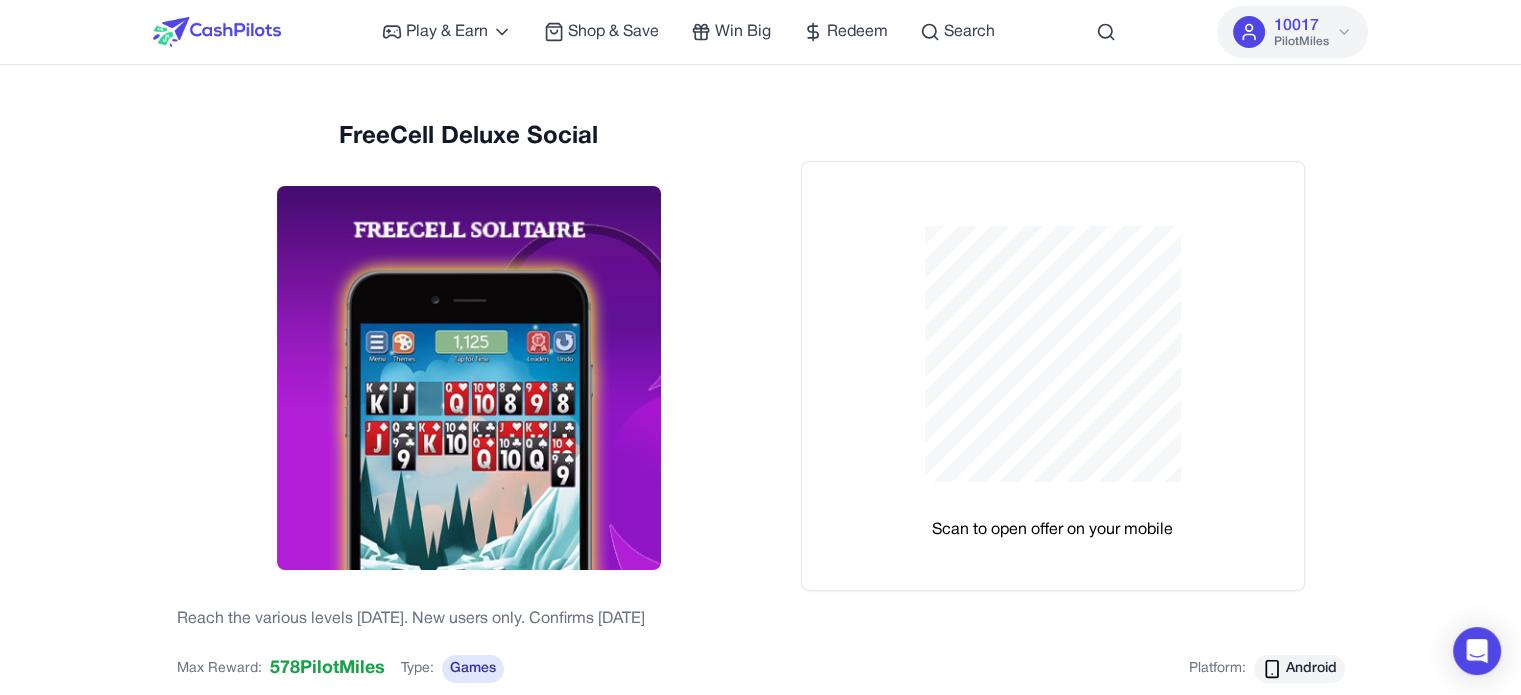 scroll, scrollTop: 400, scrollLeft: 0, axis: vertical 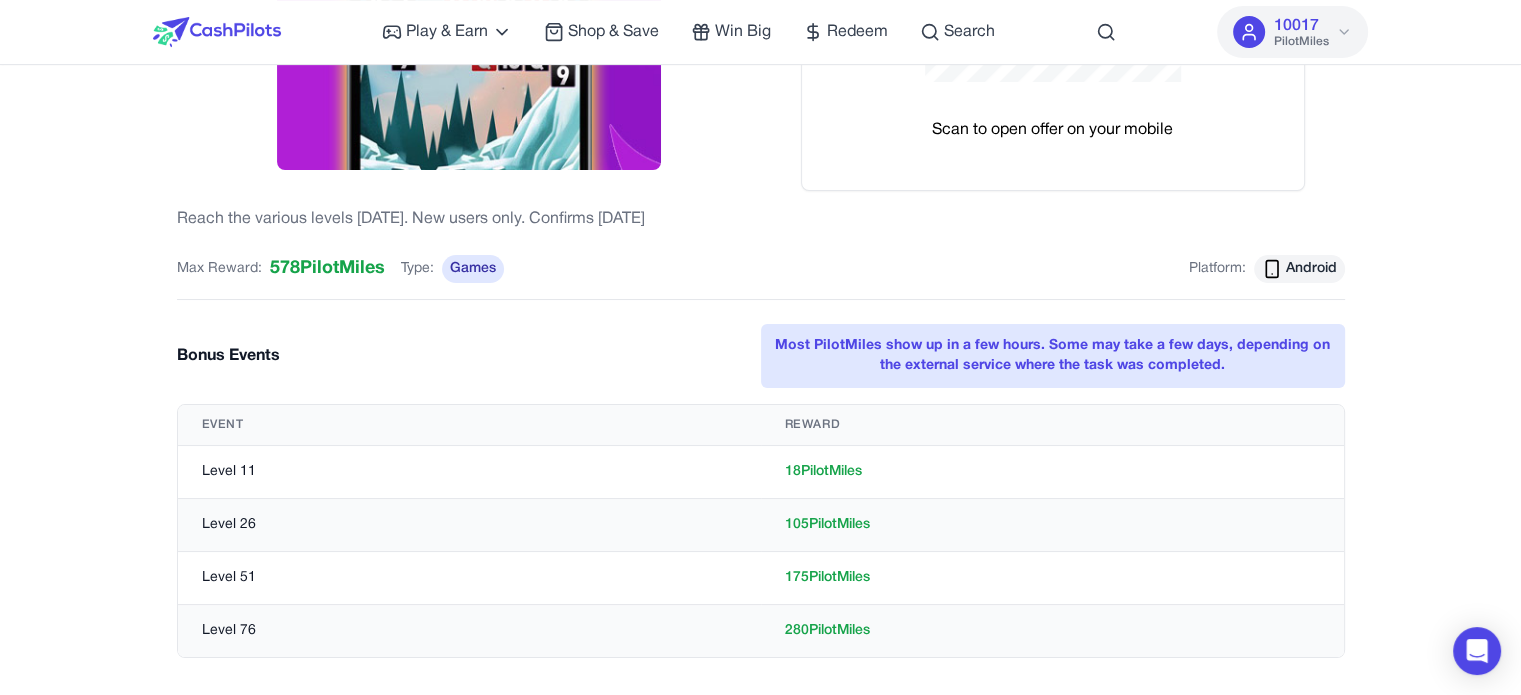 click on "Most PilotMiles show up in a few hours. Some may take a few days, depending on the external service where the task was completed." at bounding box center (1053, 356) 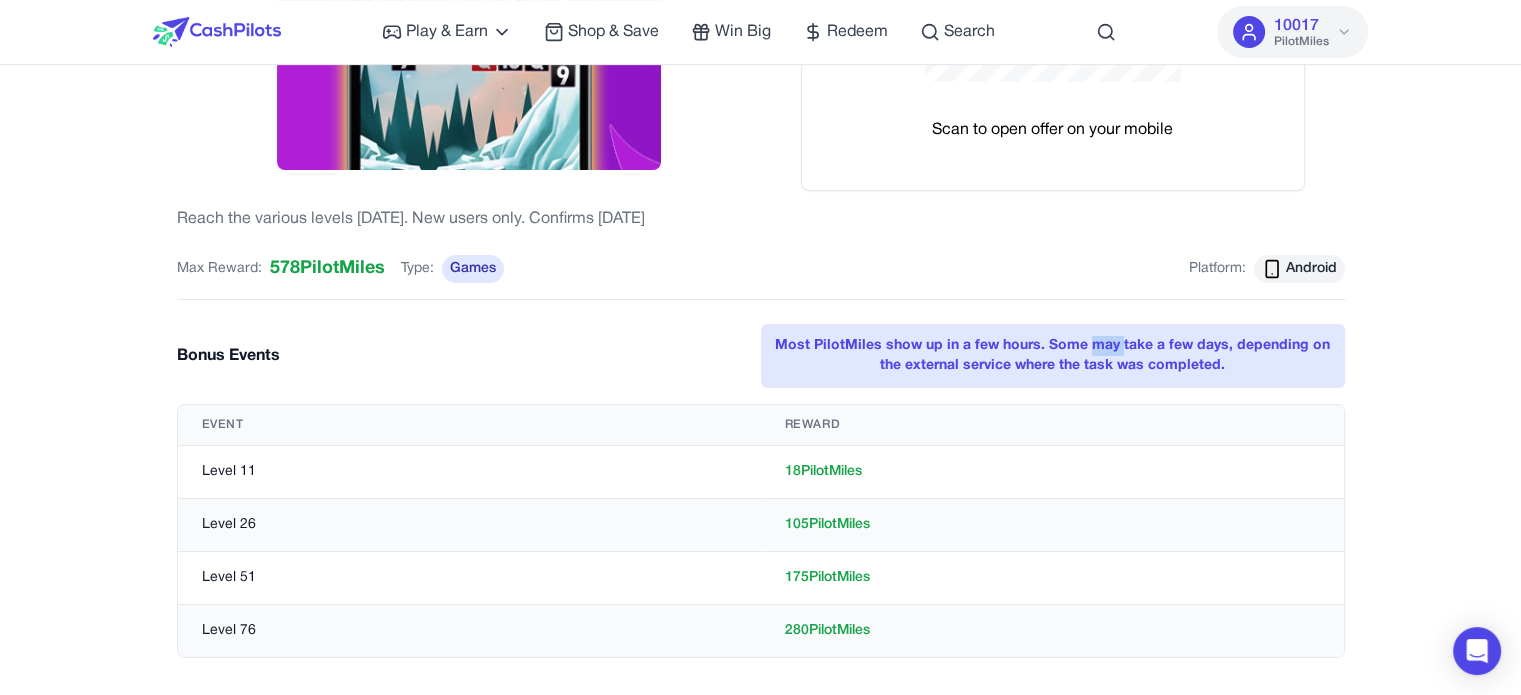 click on "Most PilotMiles show up in a few hours. Some may take a few days, depending on the external service where the task was completed." at bounding box center [1053, 356] 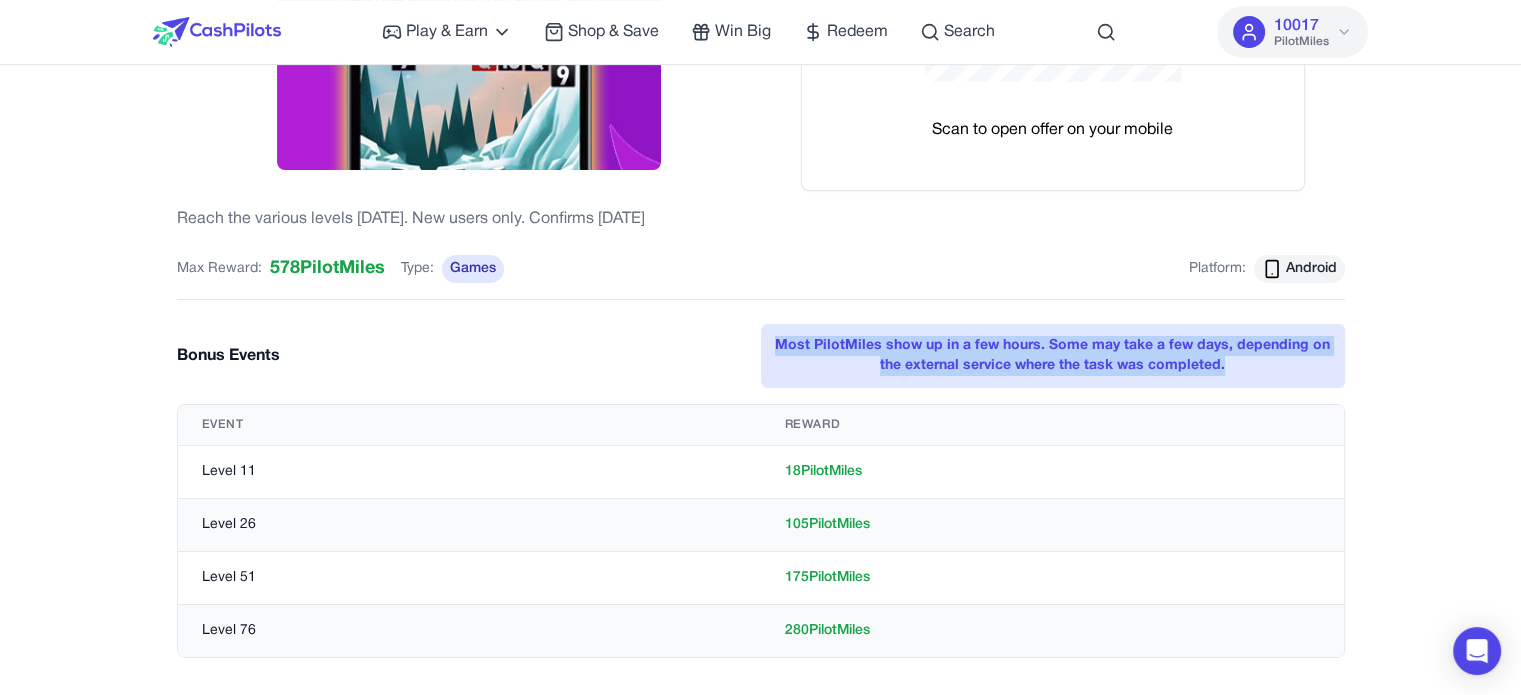 click on "Most PilotMiles show up in a few hours. Some may take a few days, depending on the external service where the task was completed." at bounding box center [1053, 356] 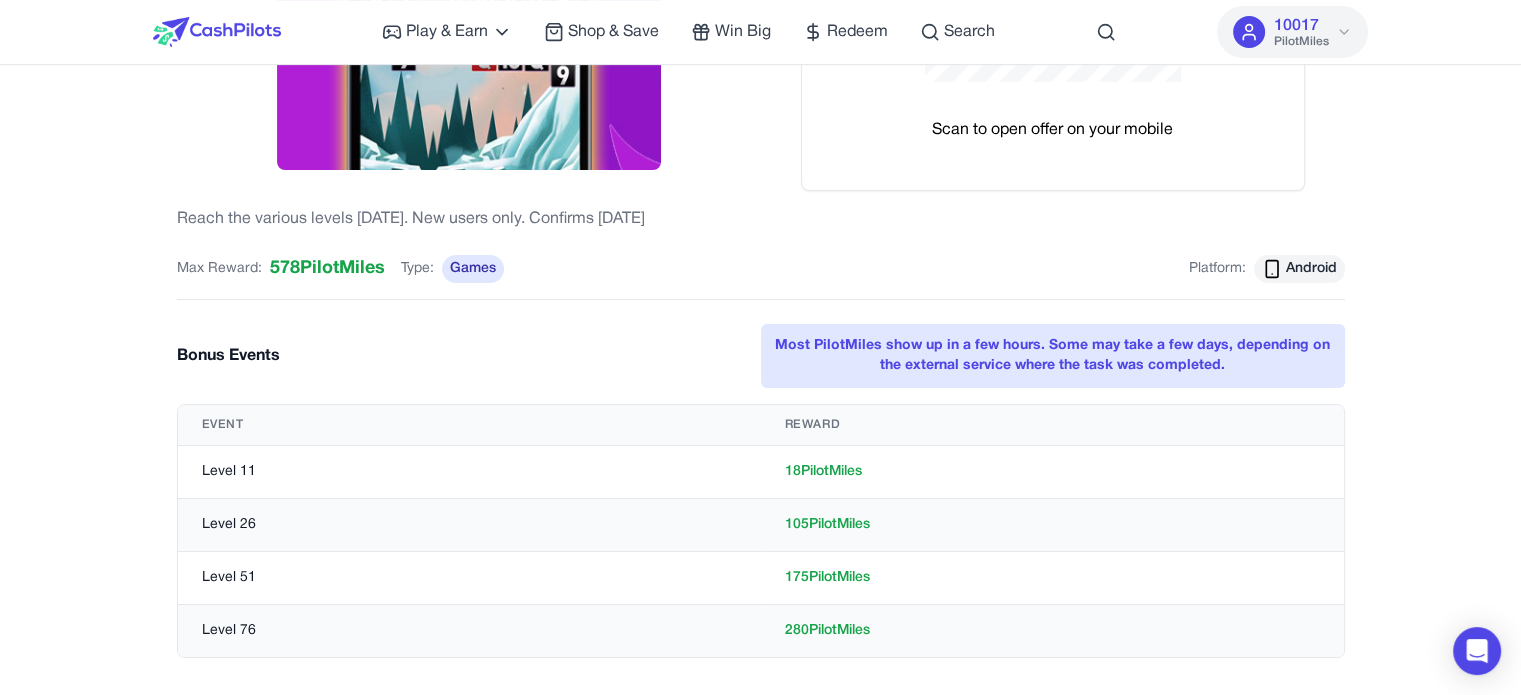 click on "Max Reward: 578  PilotMiles Type: Games Platform: Android" at bounding box center [761, 277] 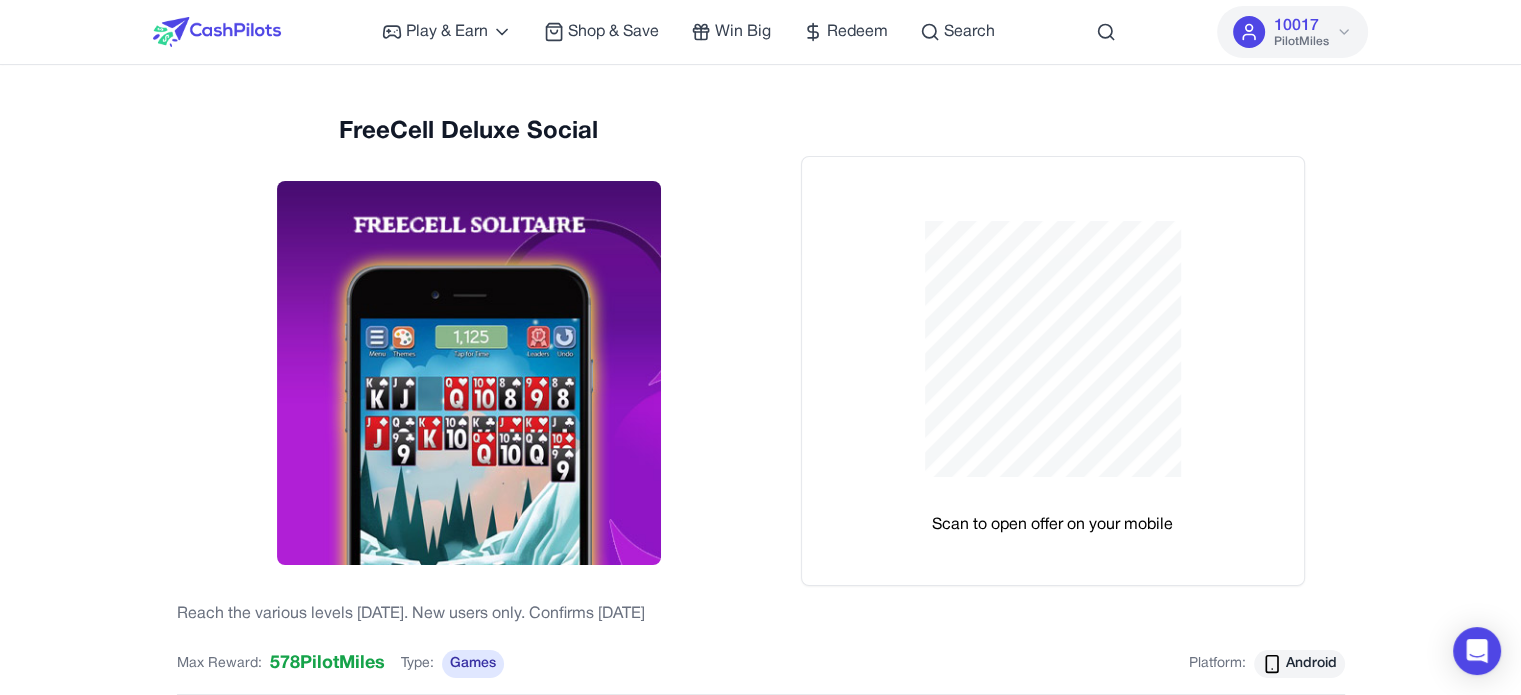 scroll, scrollTop: 0, scrollLeft: 0, axis: both 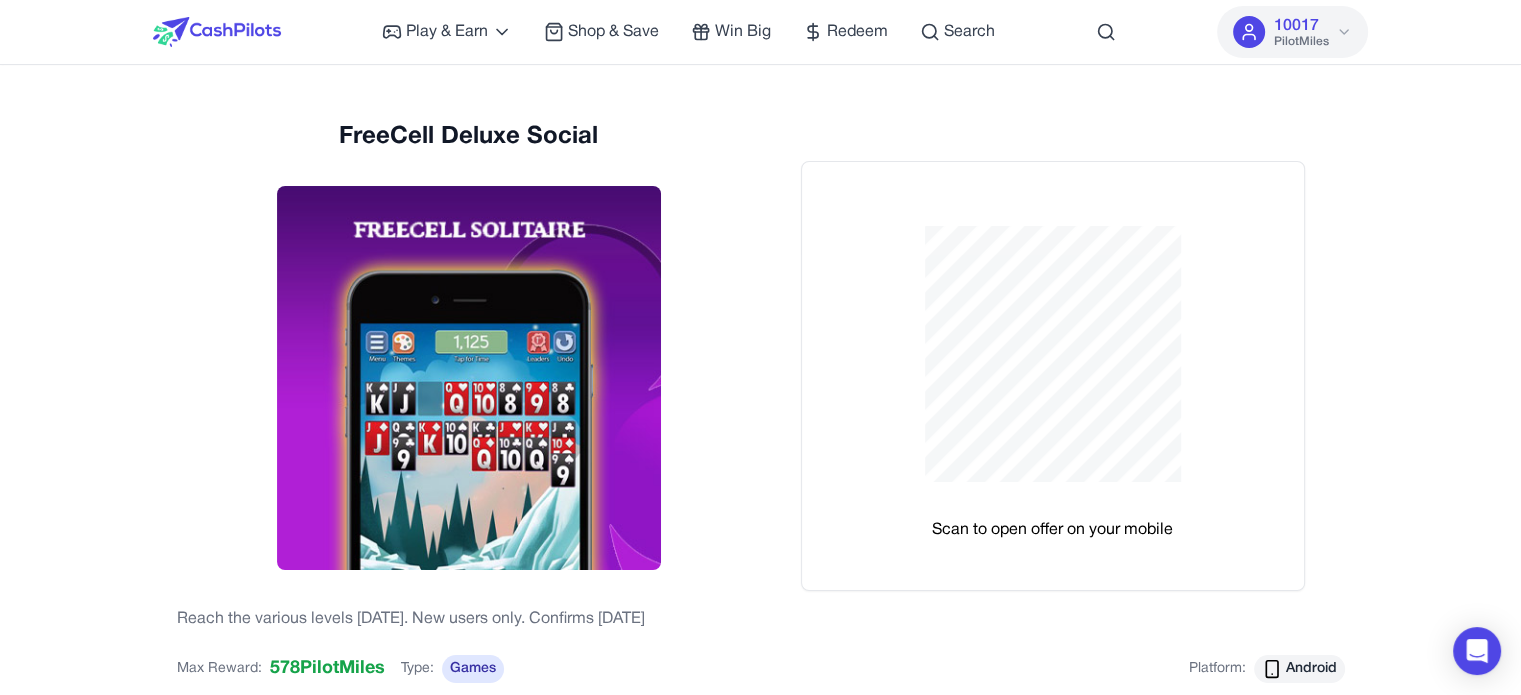 click on "Play & Earn   Play Games Enjoy fun games and earn Try New App Test new app for rewards Answer Surveys Share opinions for PilotMiles Signup & Earn Join service, get rewards Read Articles Learn and earn PilotMiles Shop & Save   Win Big   Redeem   Search" at bounding box center (688, 32) 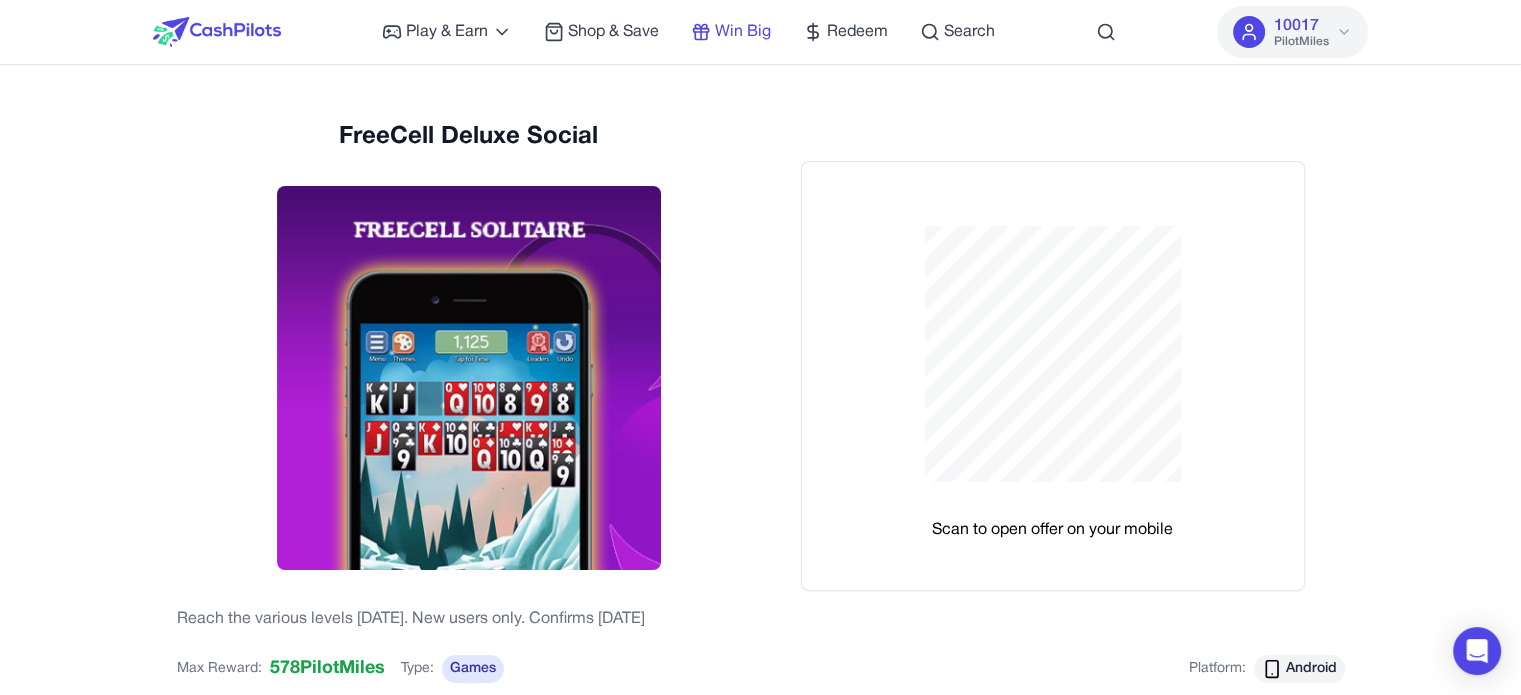 click on "Play & Earn   Play Games Enjoy fun games and earn Try New App Test new app for rewards Answer Surveys Share opinions for PilotMiles Signup & Earn Join service, get rewards Read Articles Learn and earn PilotMiles Shop & Save   Win Big   Redeem   Search" at bounding box center (688, 32) 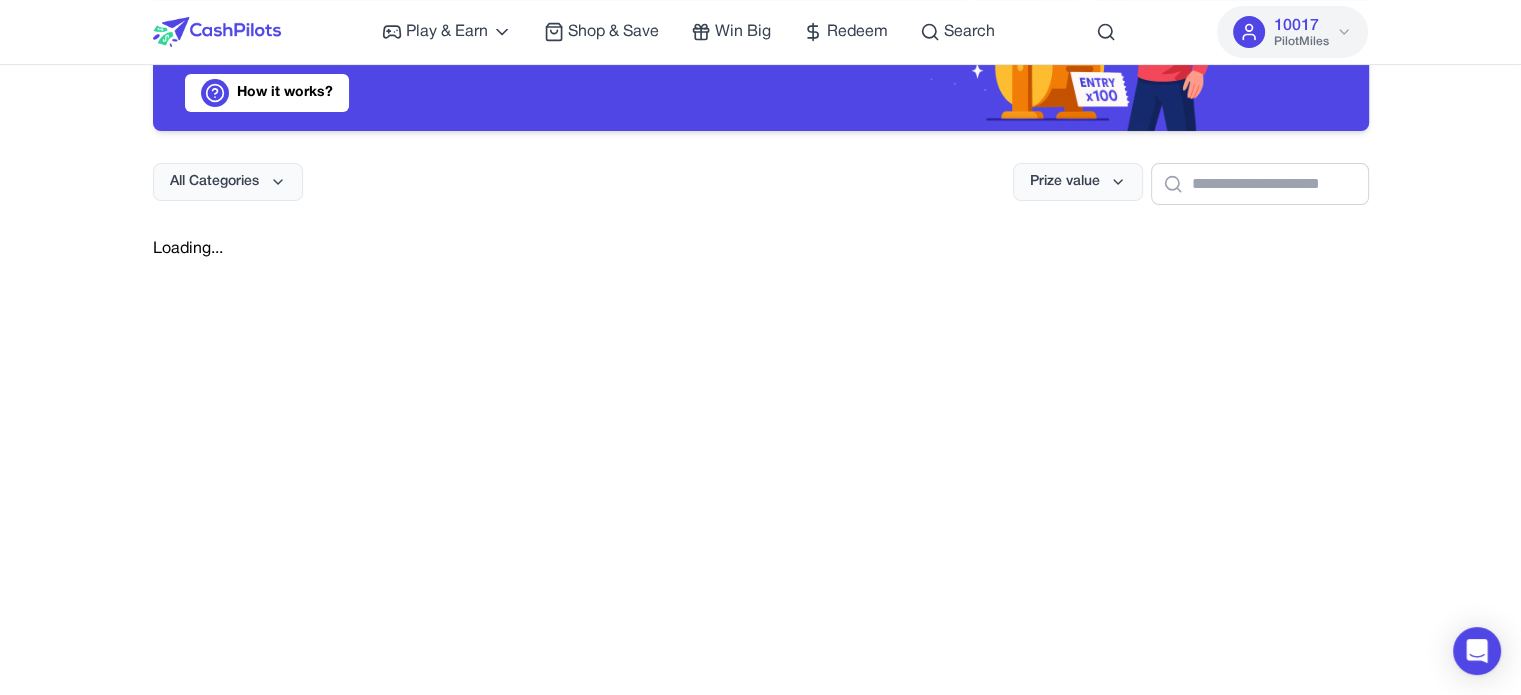 scroll, scrollTop: 300, scrollLeft: 0, axis: vertical 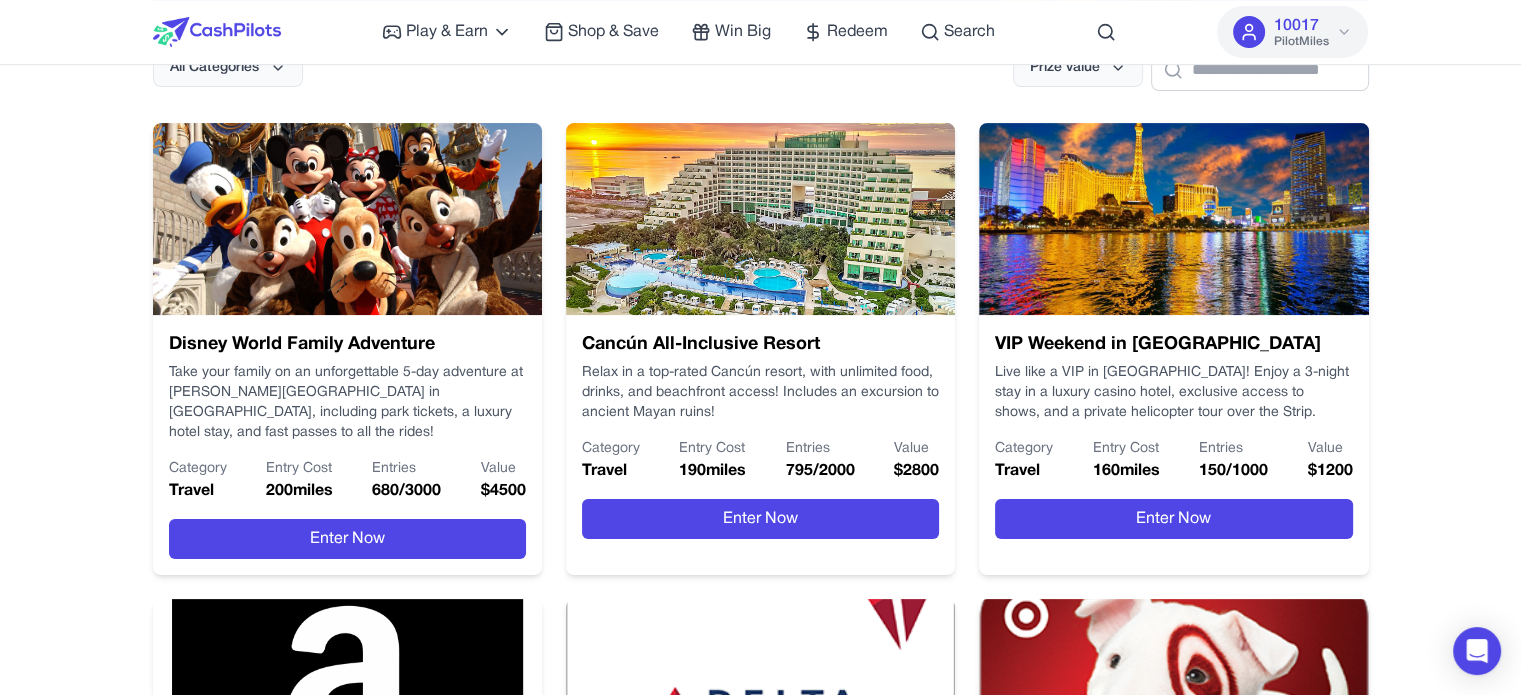 click at bounding box center [760, 219] 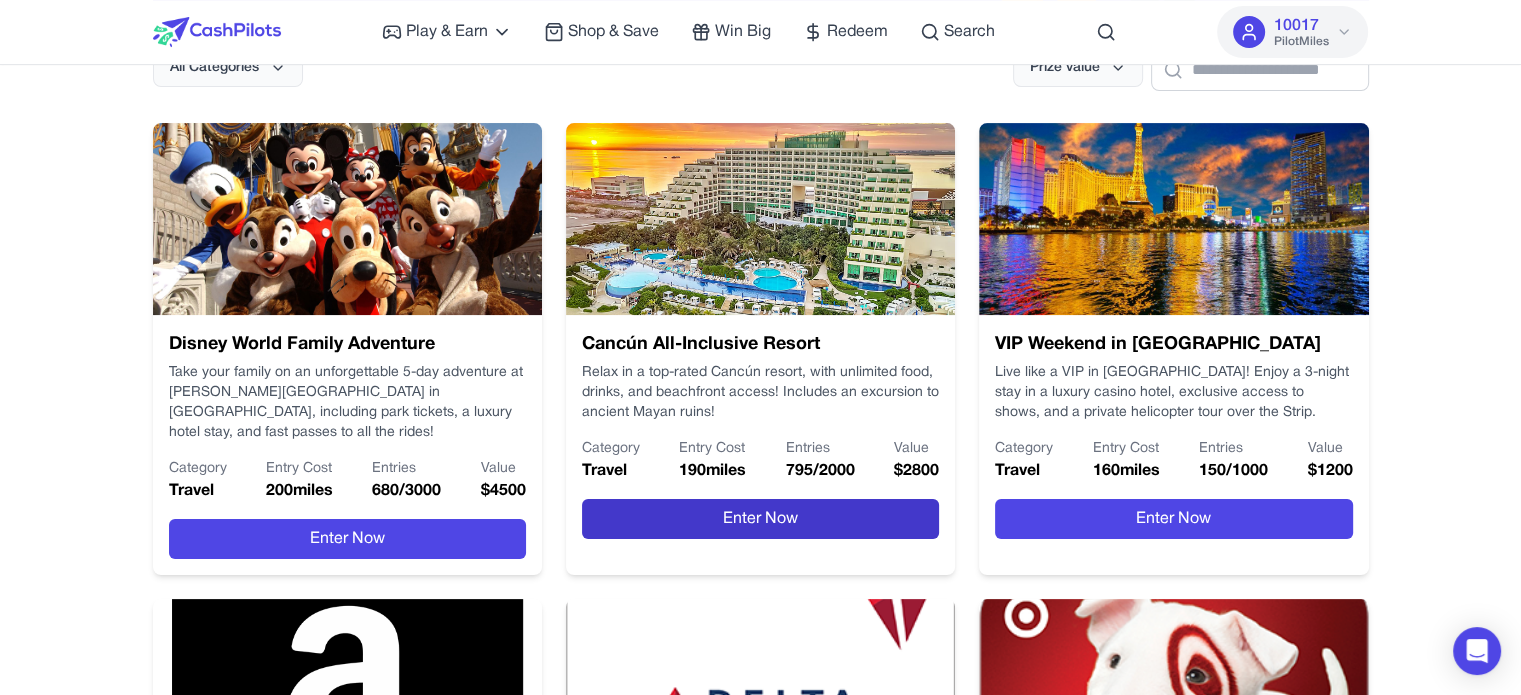 click on "Enter Now" at bounding box center [760, 519] 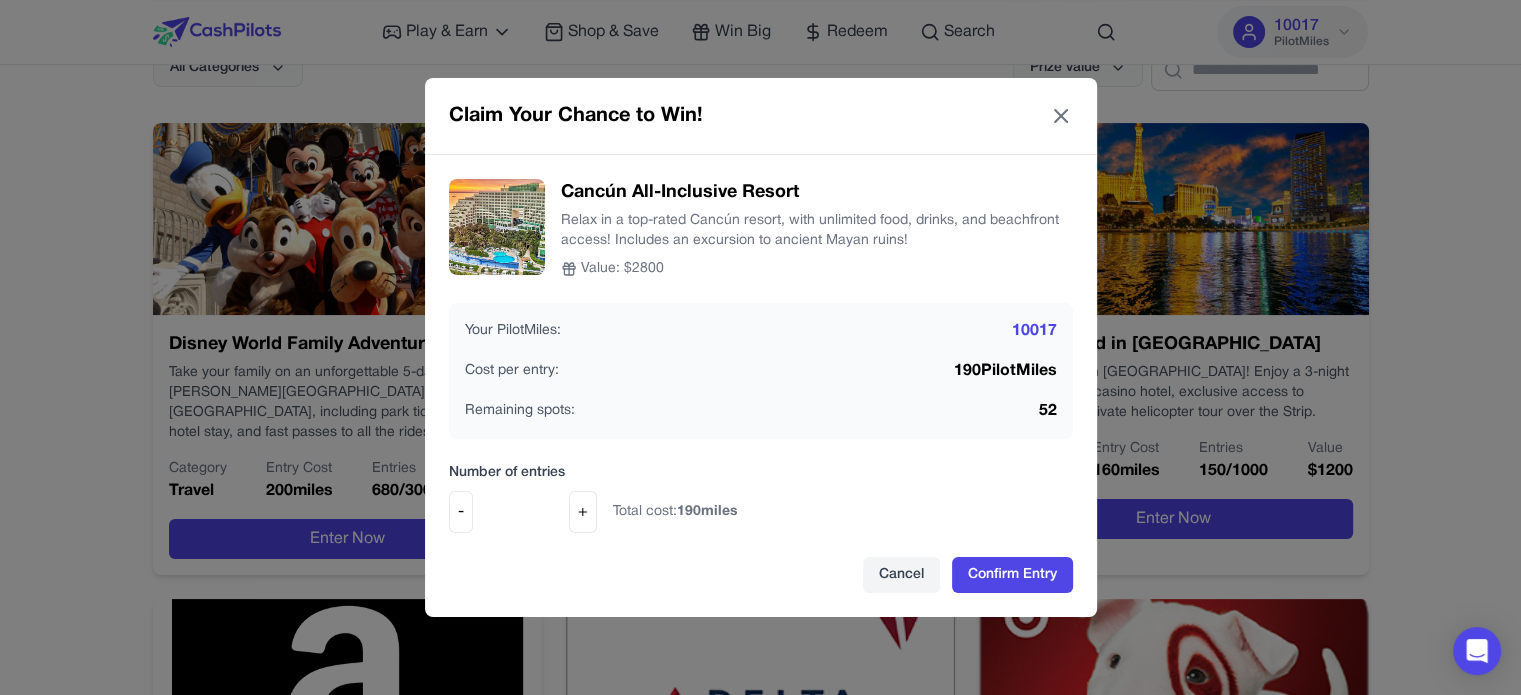 click 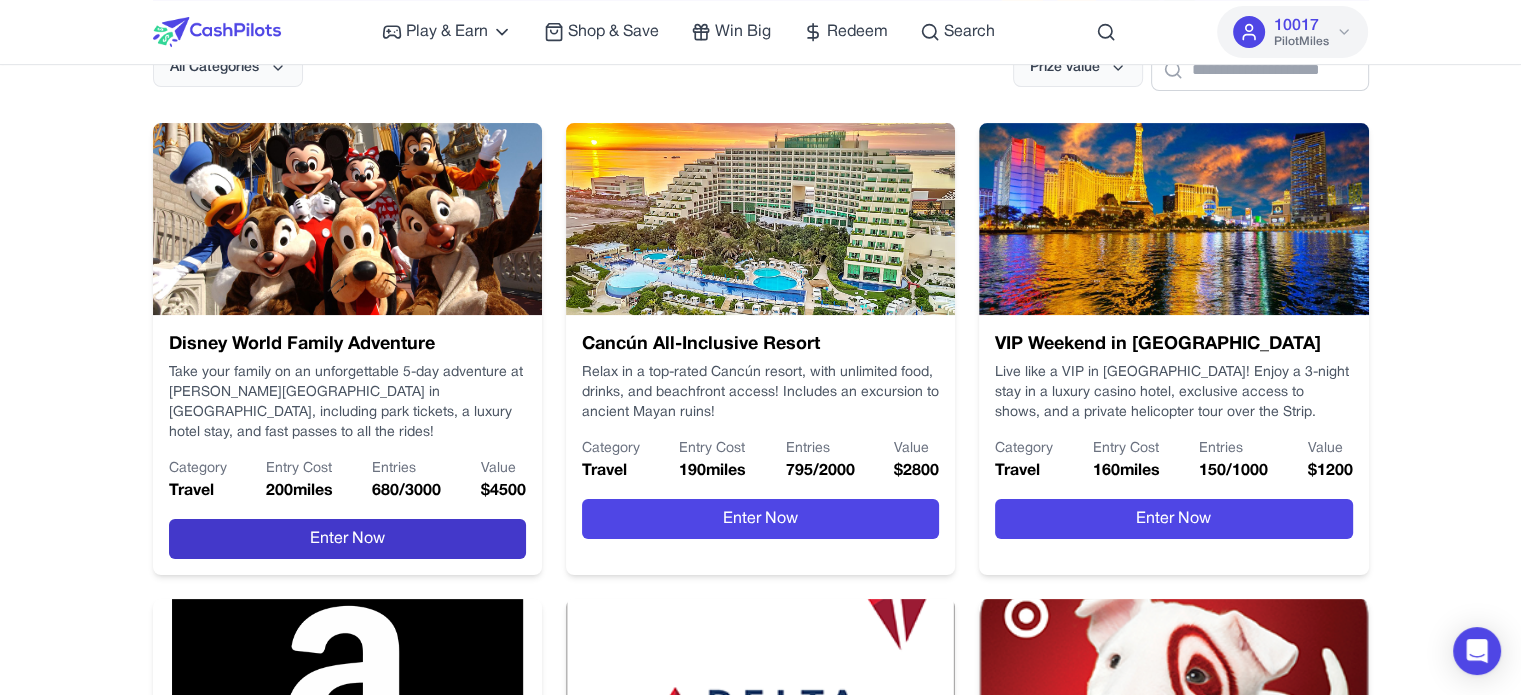 click on "Enter Now" at bounding box center [347, 539] 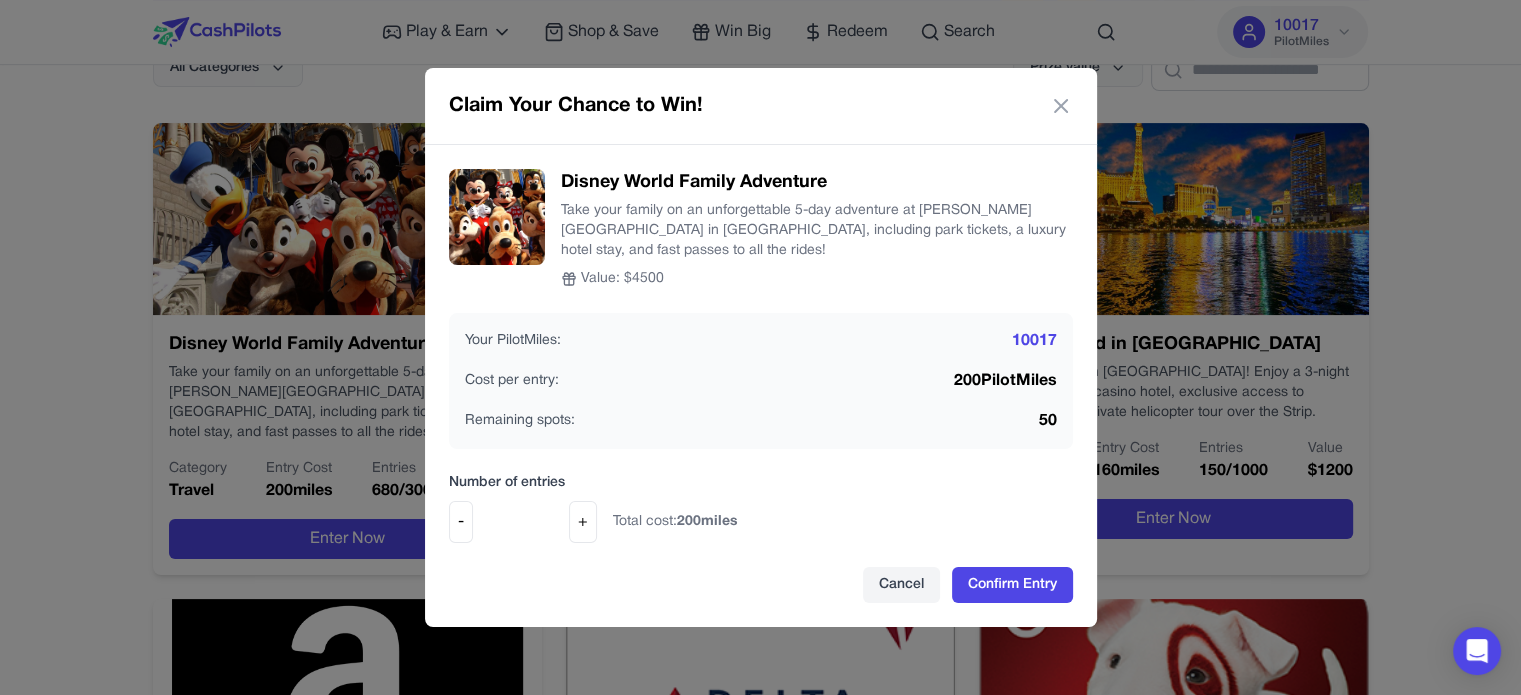 click 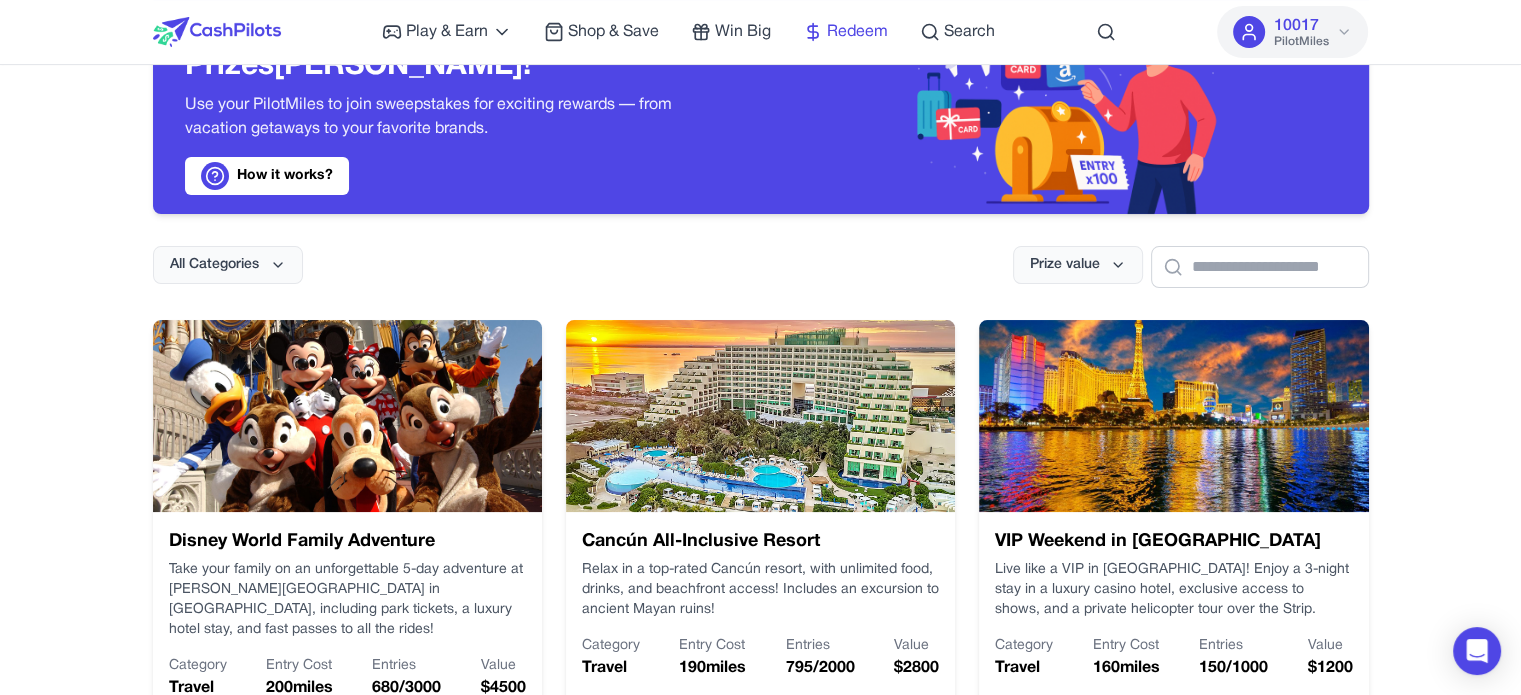 scroll, scrollTop: 100, scrollLeft: 0, axis: vertical 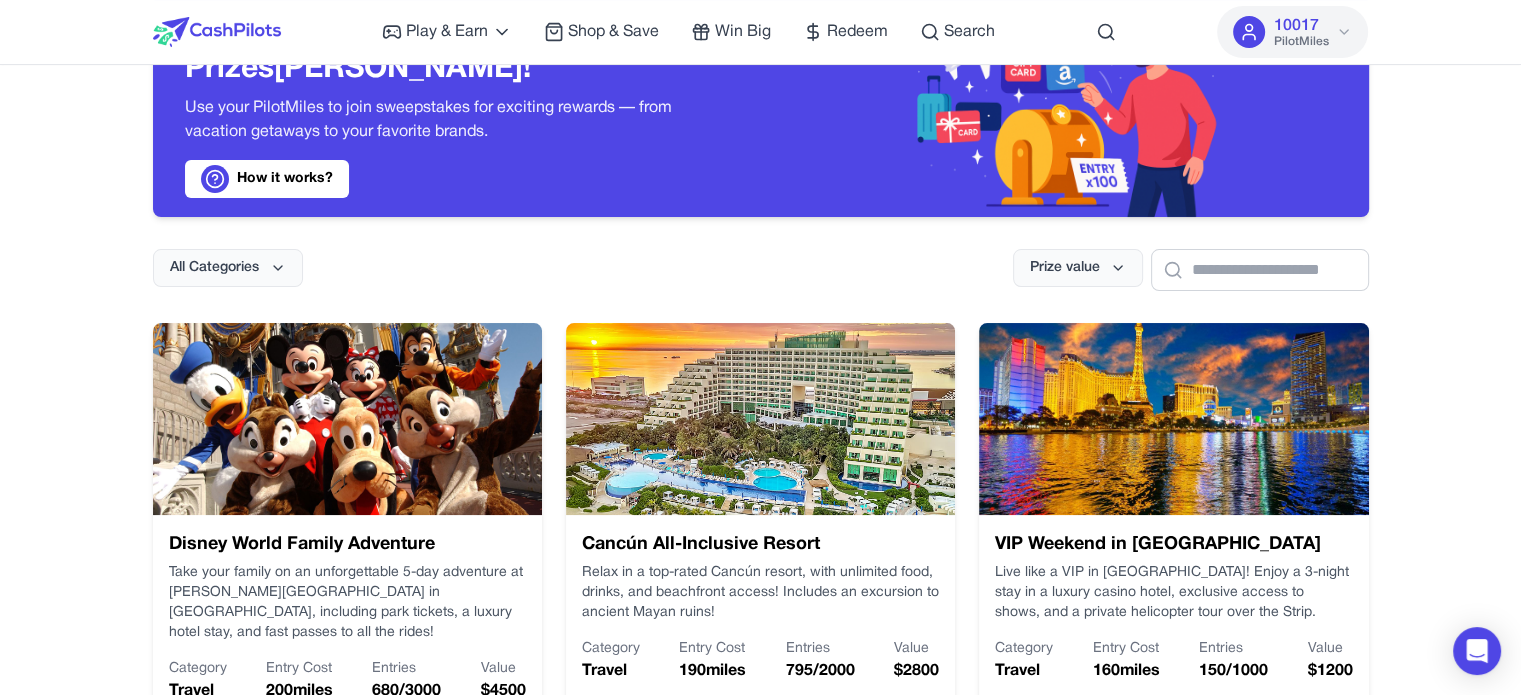 click on "Redeem" at bounding box center (857, 32) 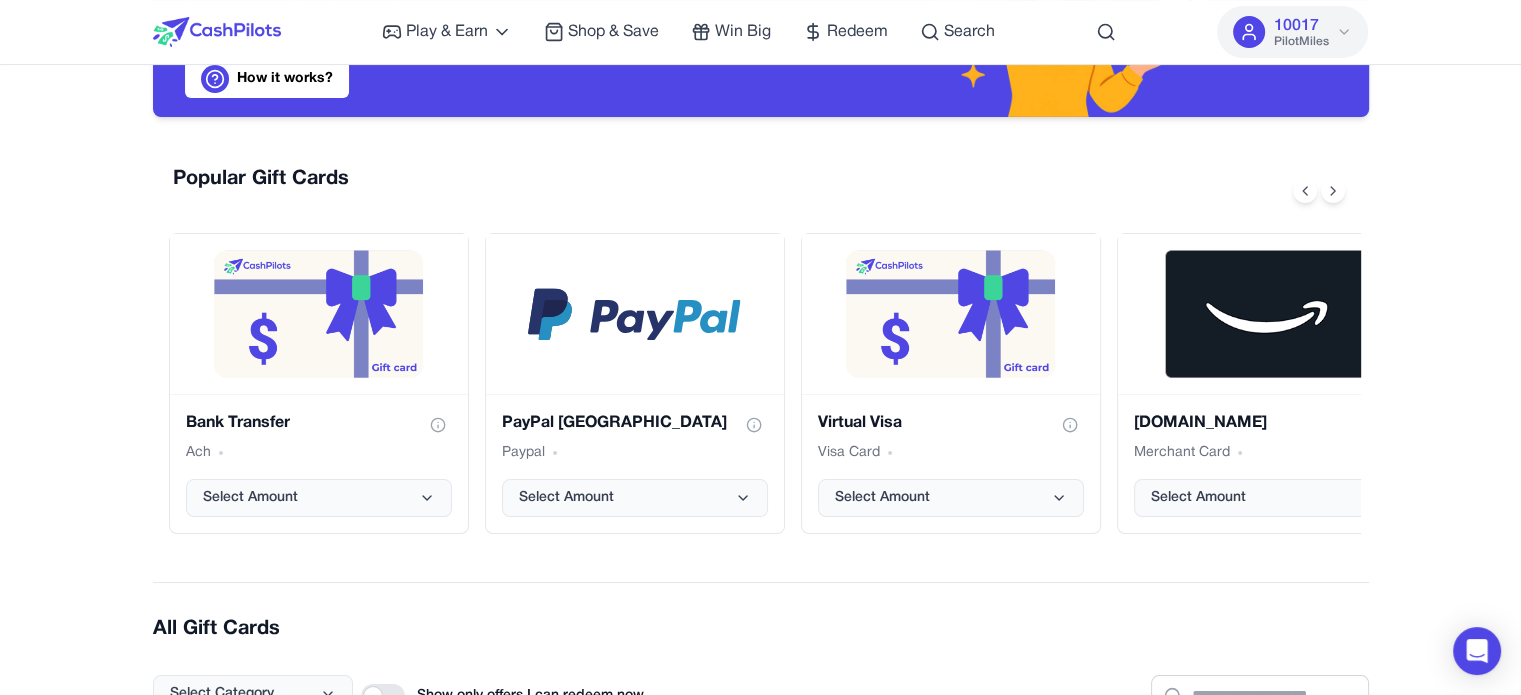 scroll, scrollTop: 100, scrollLeft: 0, axis: vertical 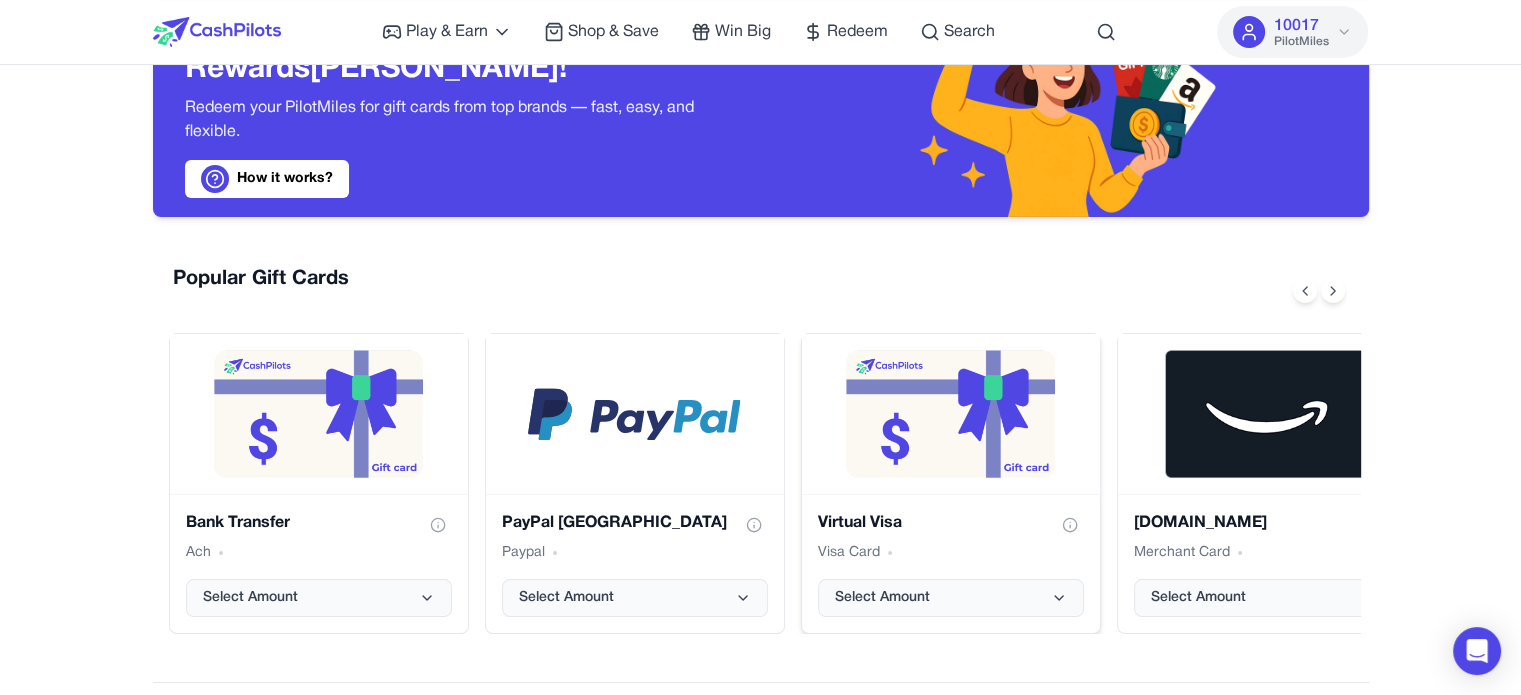 click at bounding box center [950, 414] 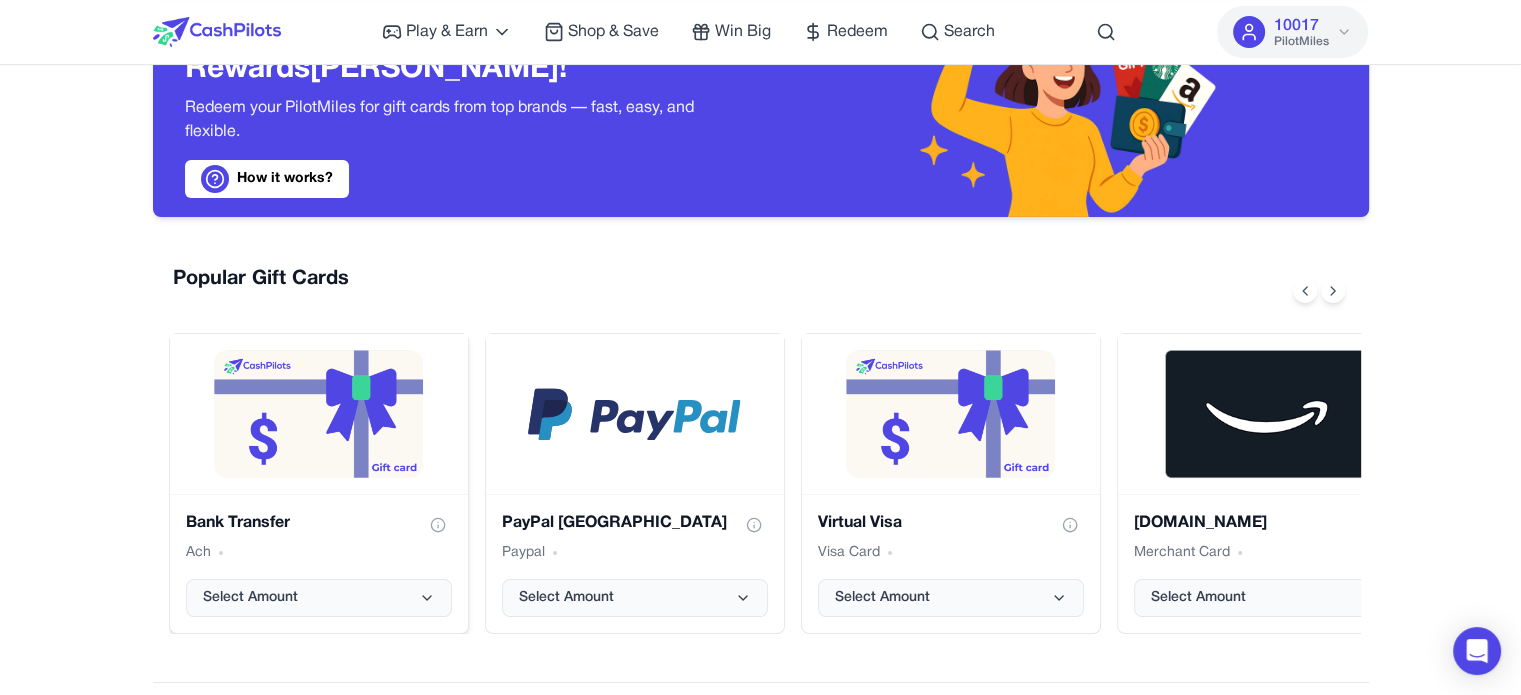 click at bounding box center [318, 414] 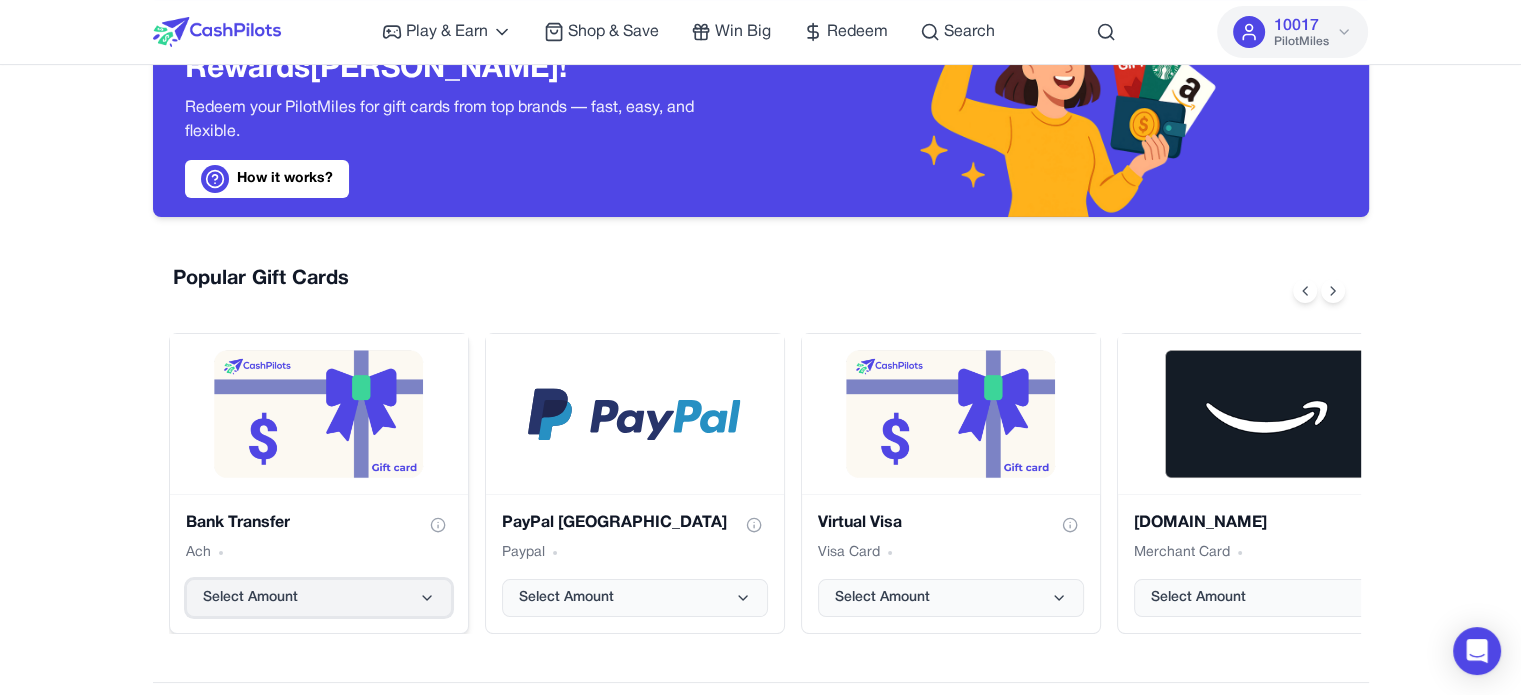 click on "Select Amount" at bounding box center [319, 598] 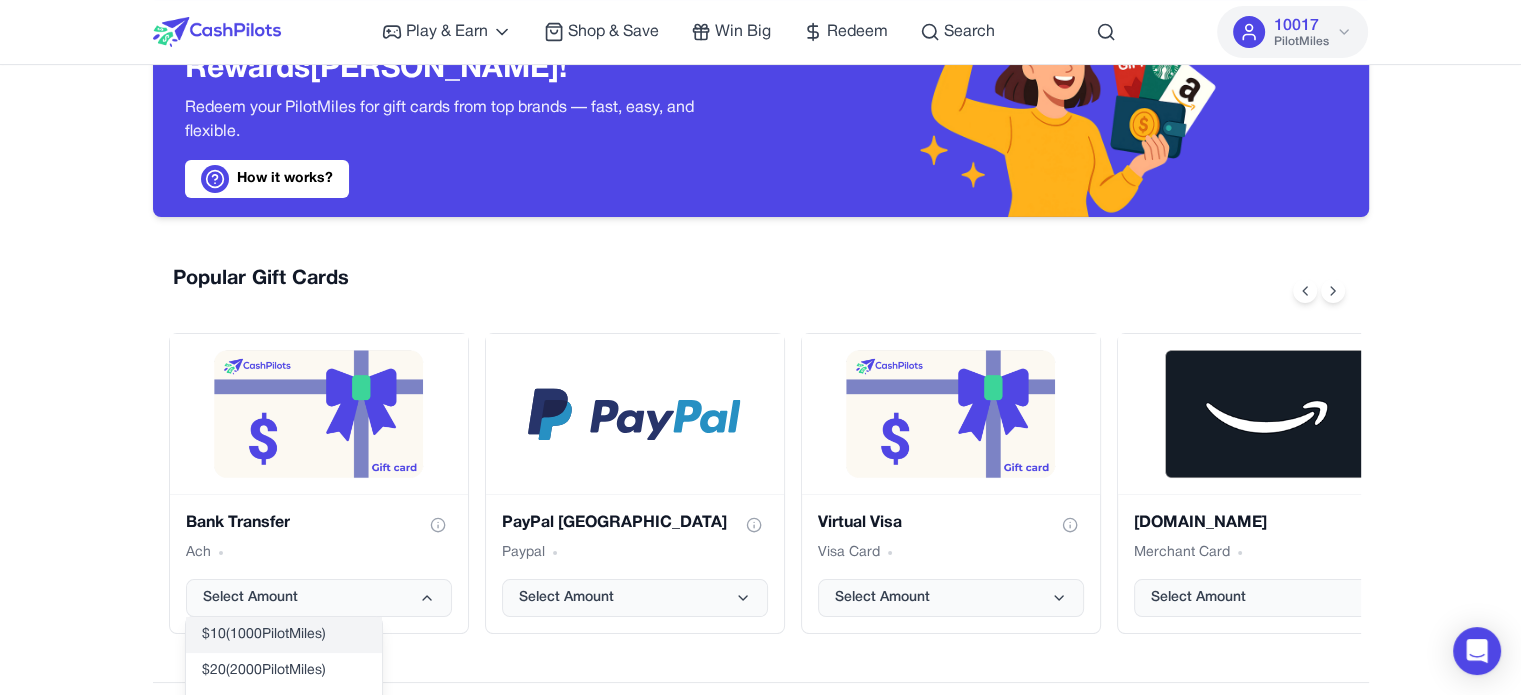 click on "$ 10  ( 1000  PilotMiles)" at bounding box center (264, 635) 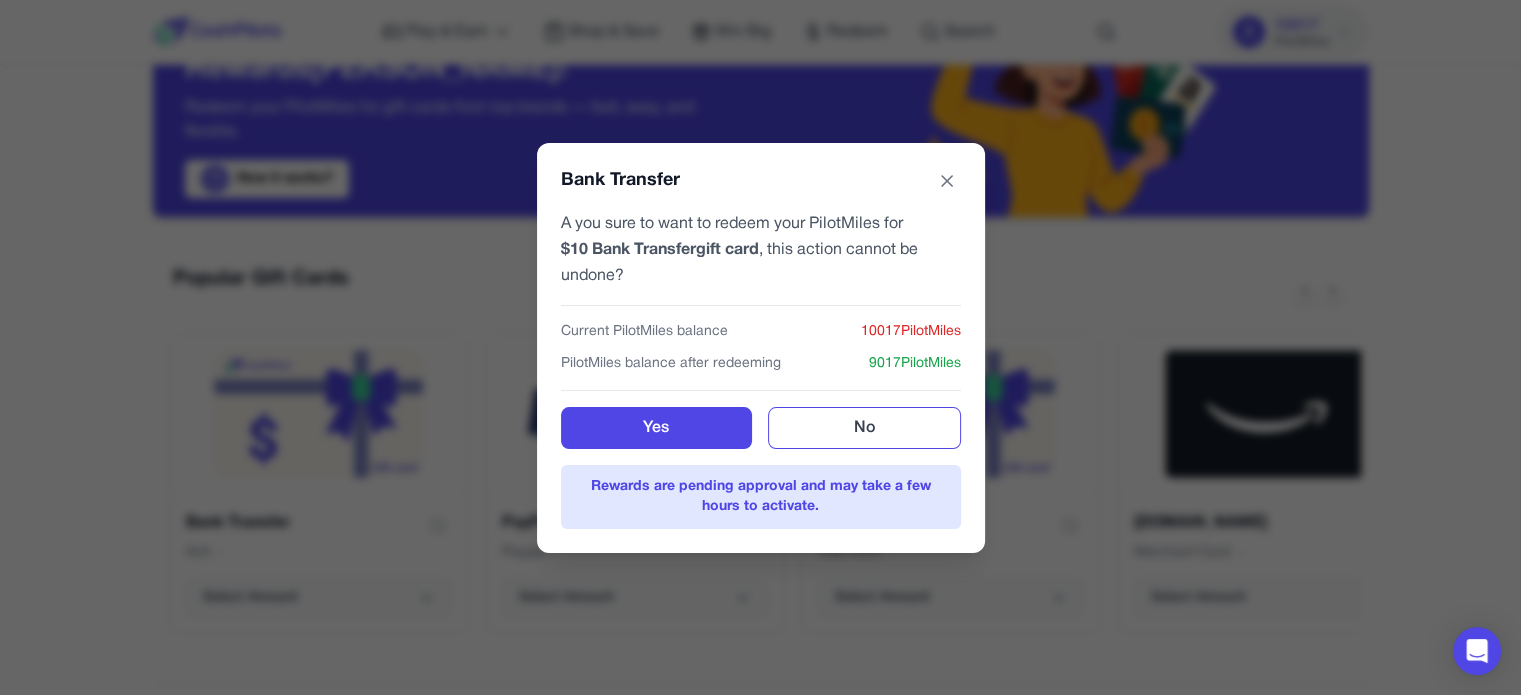 click on "Rewards are pending approval and may take a few hours to activate." at bounding box center [761, 497] 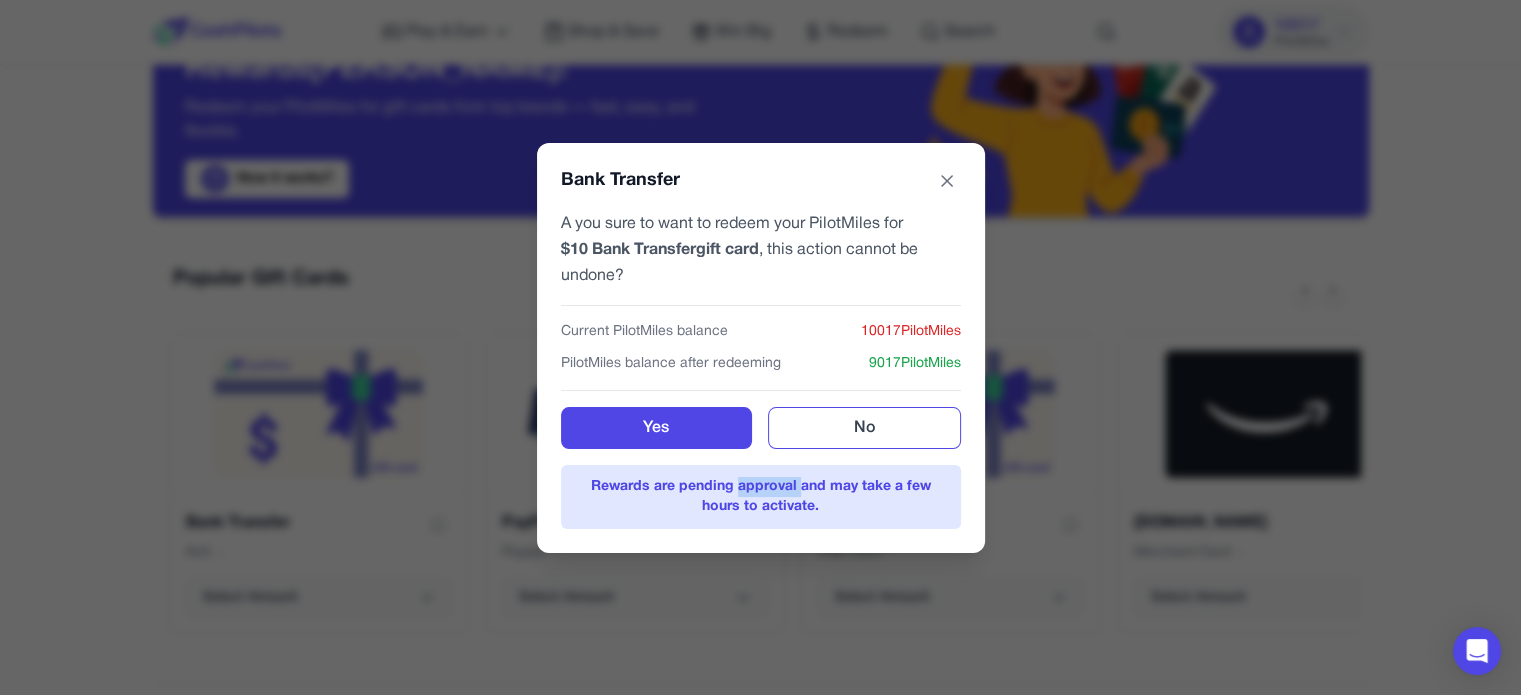 click on "Rewards are pending approval and may take a few hours to activate." at bounding box center [761, 497] 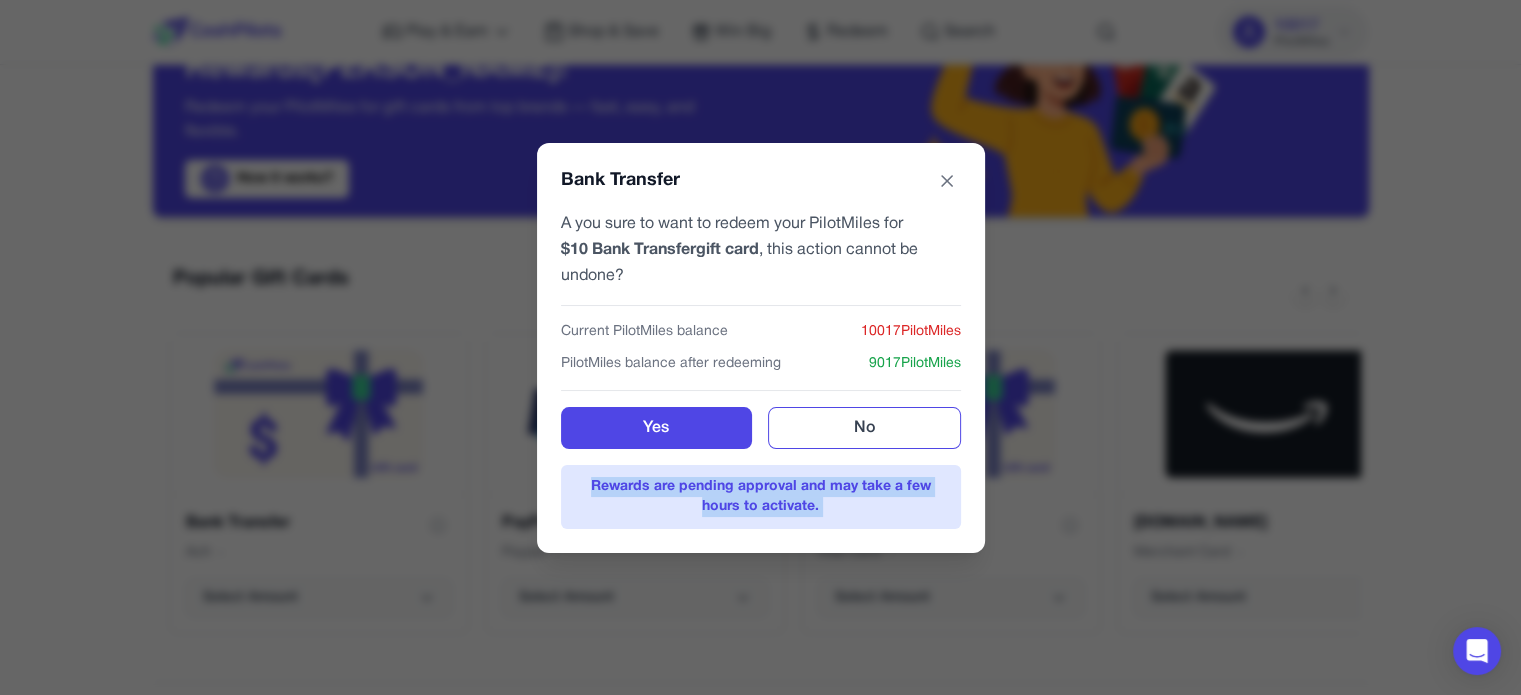 click on "Rewards are pending approval and may take a few hours to activate." at bounding box center (761, 497) 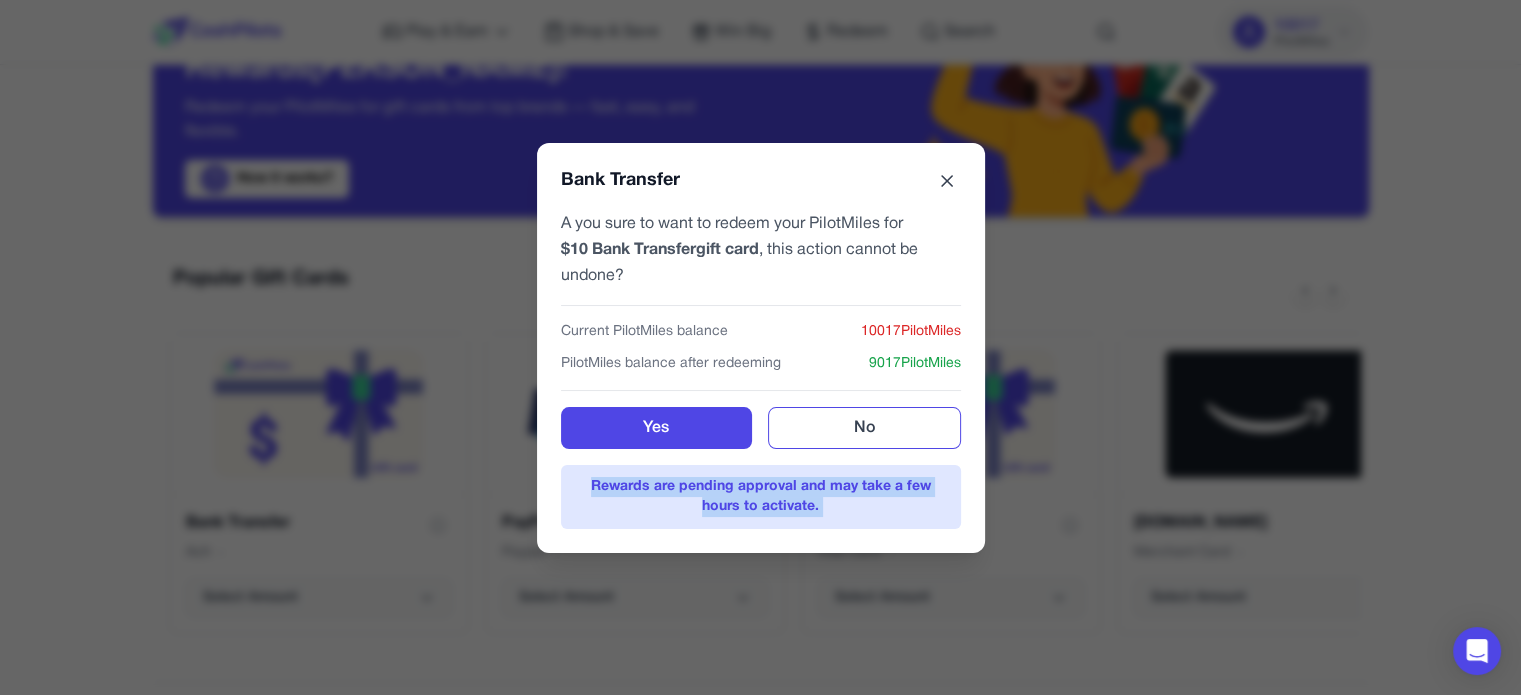 click 